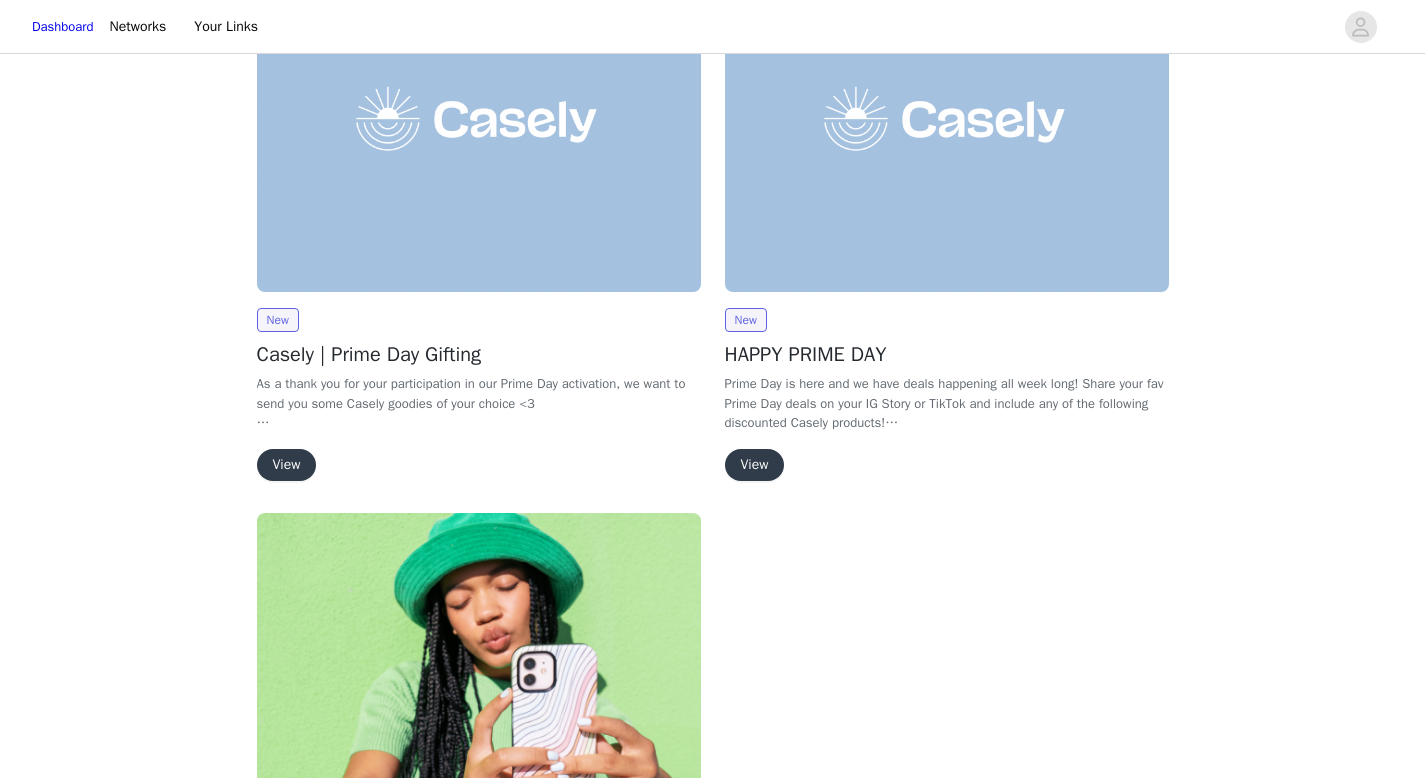 scroll, scrollTop: 215, scrollLeft: 0, axis: vertical 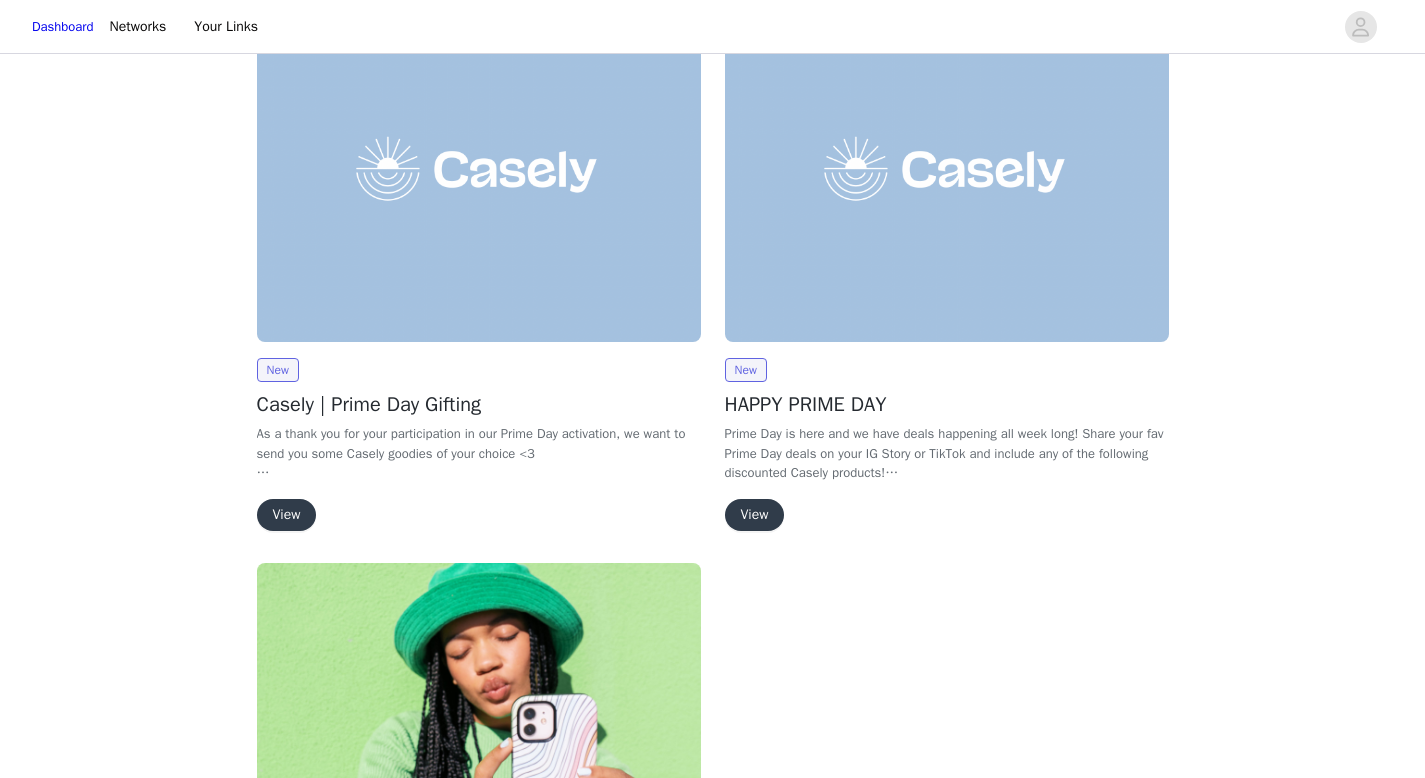 click on "View" at bounding box center [287, 515] 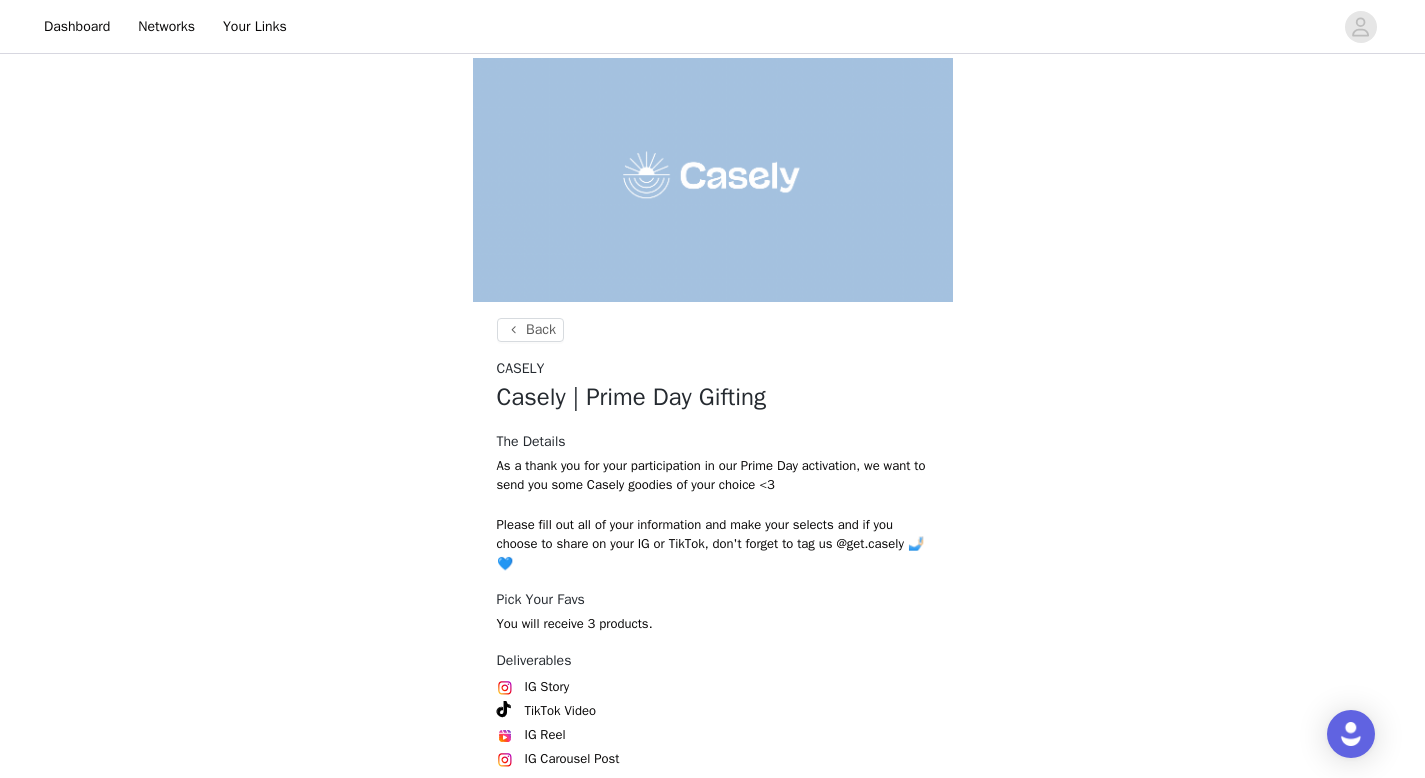 scroll, scrollTop: 128, scrollLeft: 0, axis: vertical 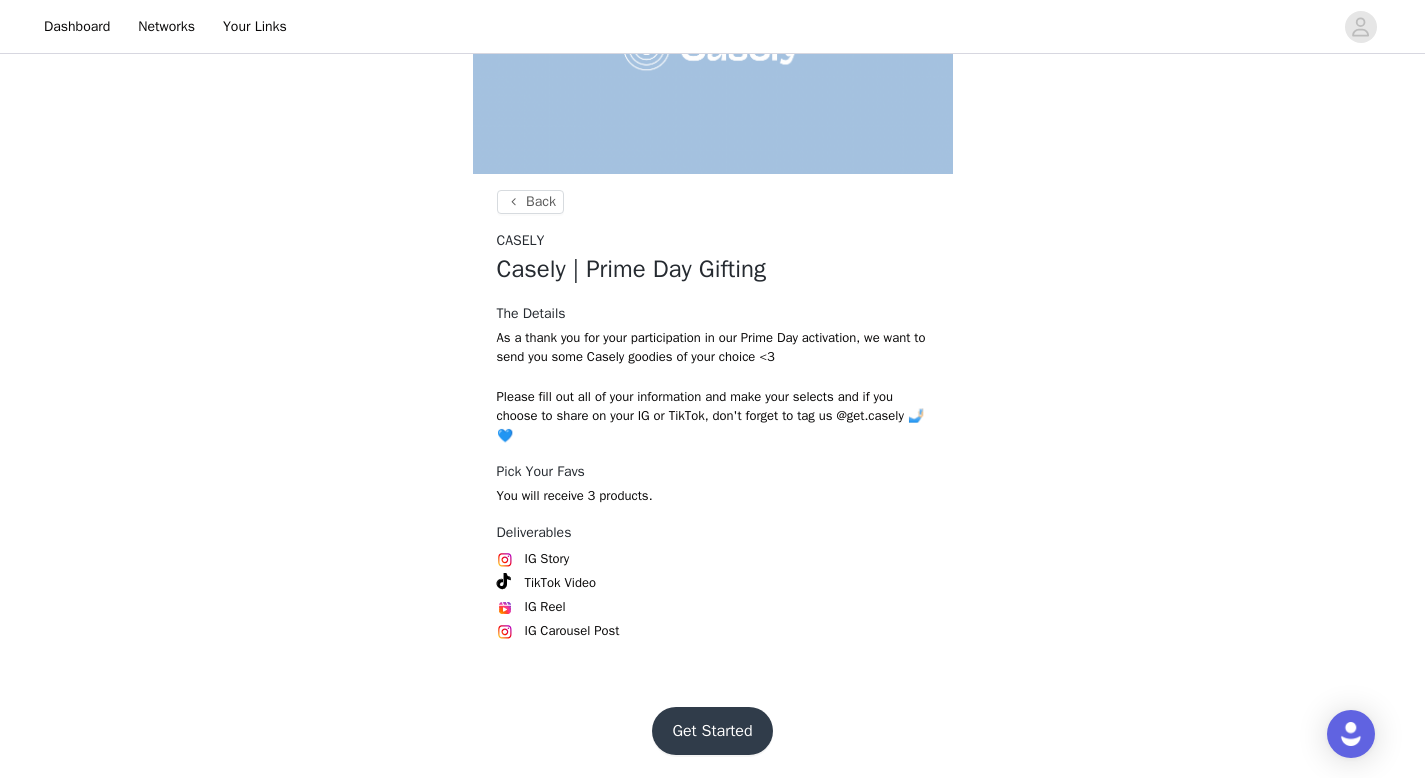 click on "Get Started" at bounding box center [712, 731] 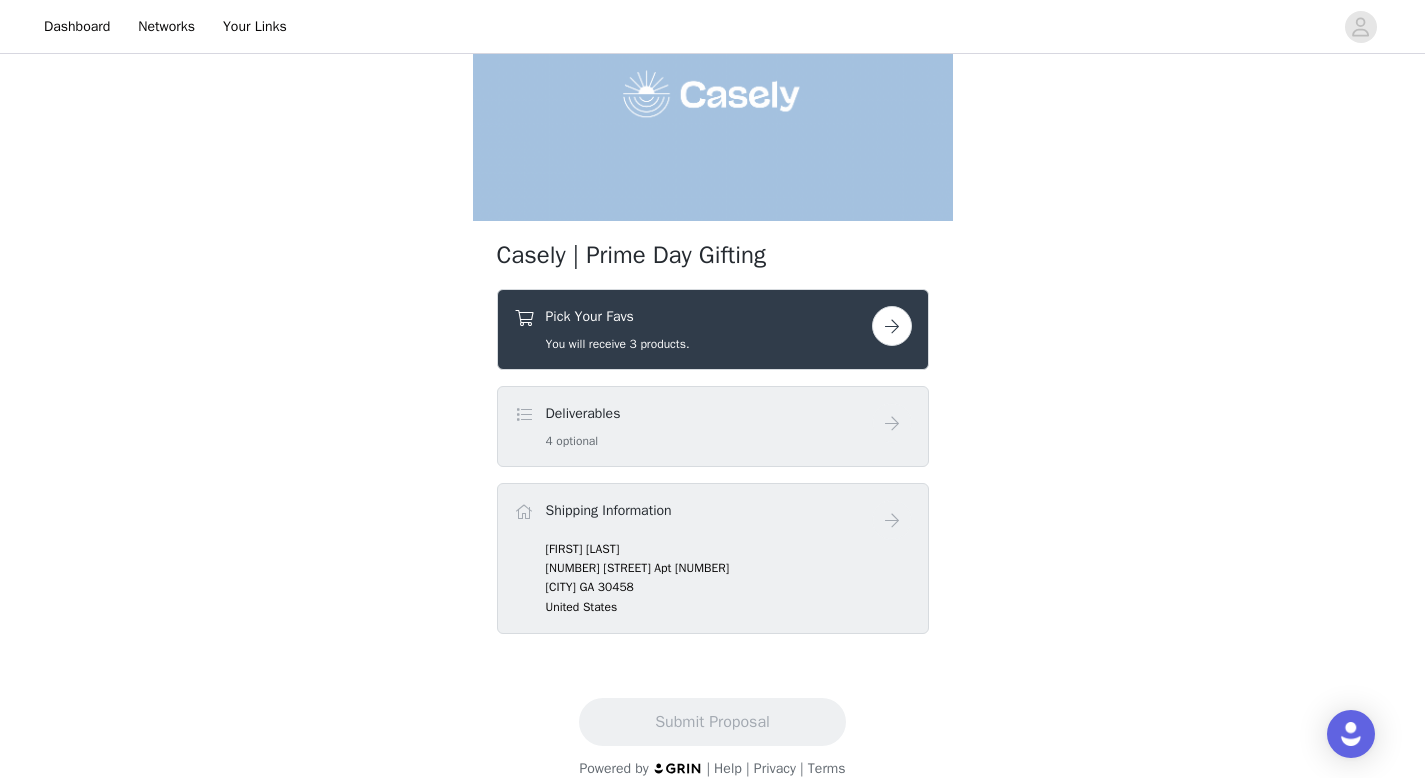 scroll, scrollTop: 106, scrollLeft: 0, axis: vertical 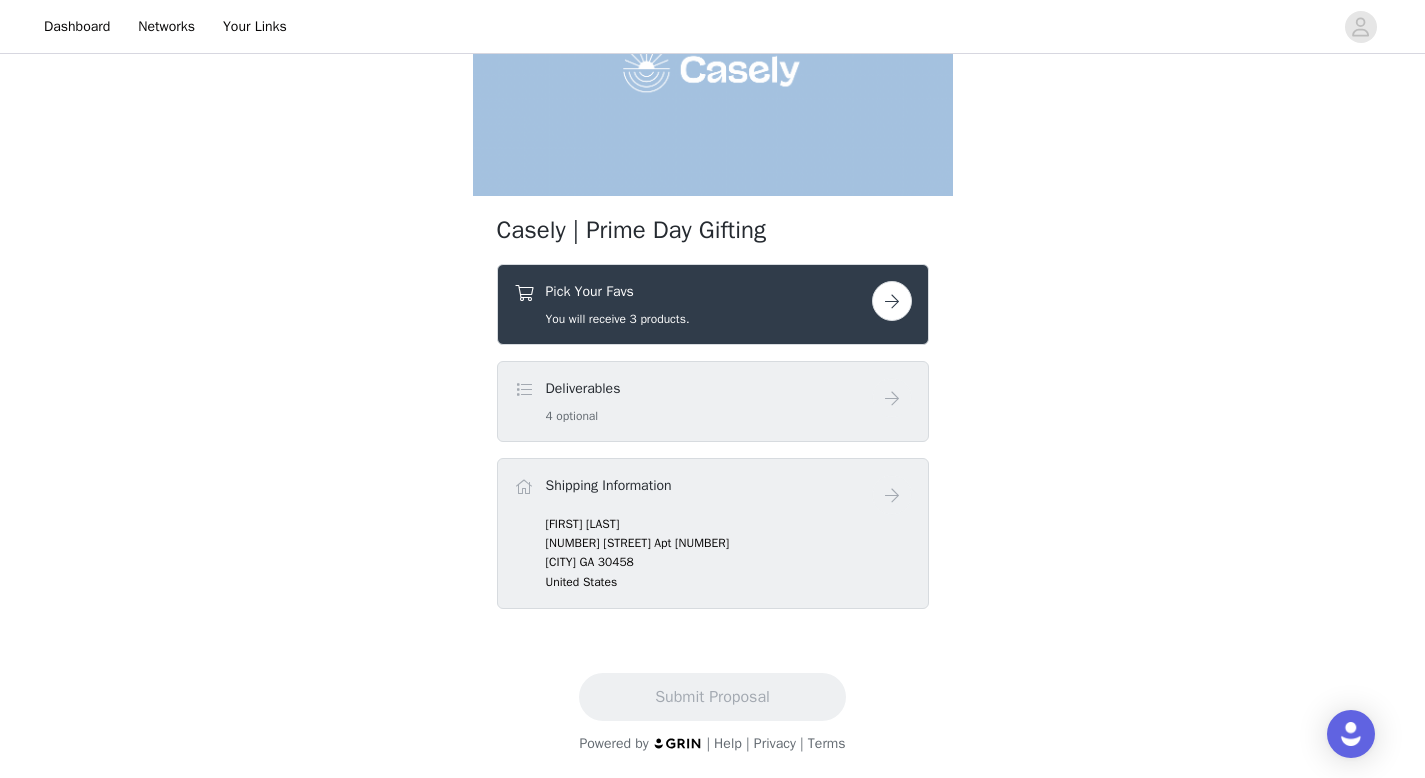 click at bounding box center (892, 301) 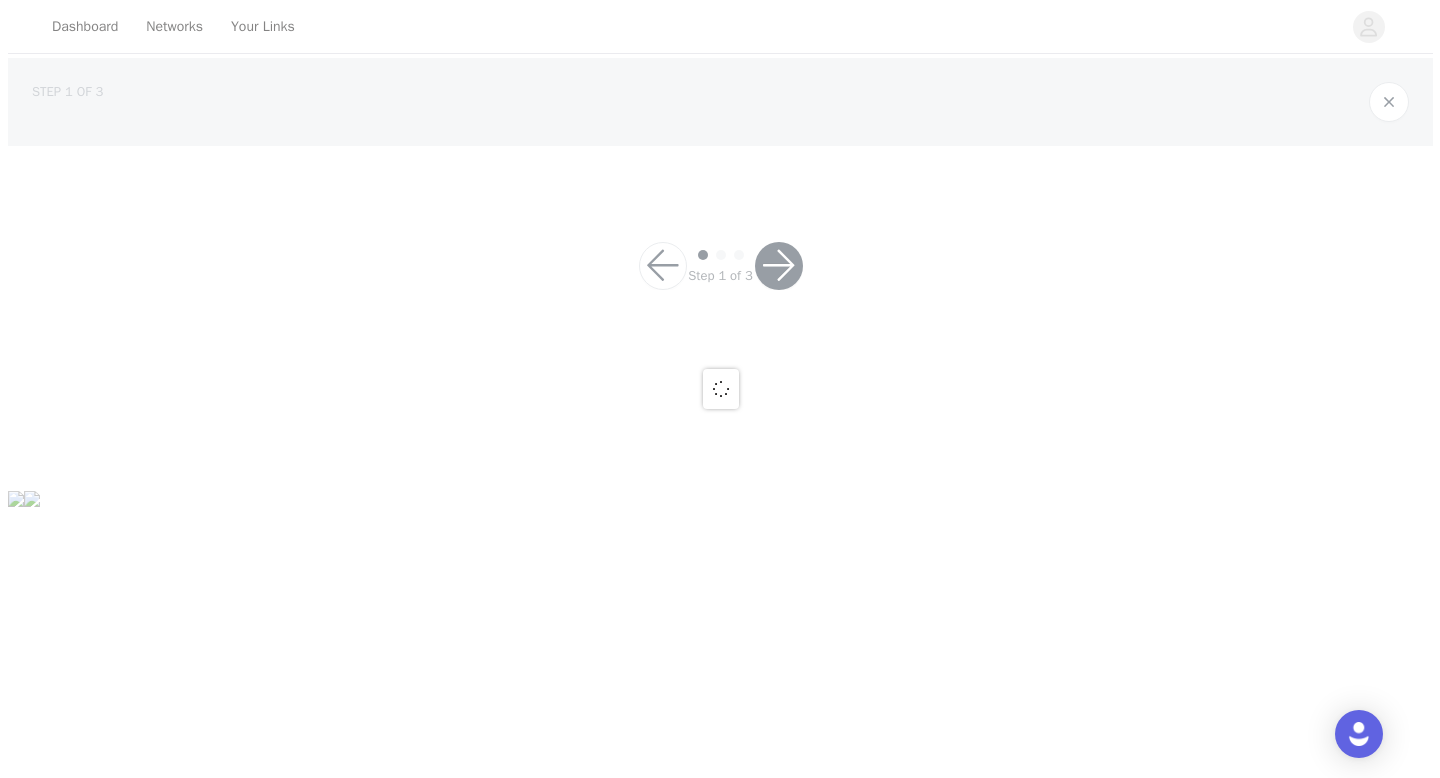 scroll, scrollTop: 0, scrollLeft: 0, axis: both 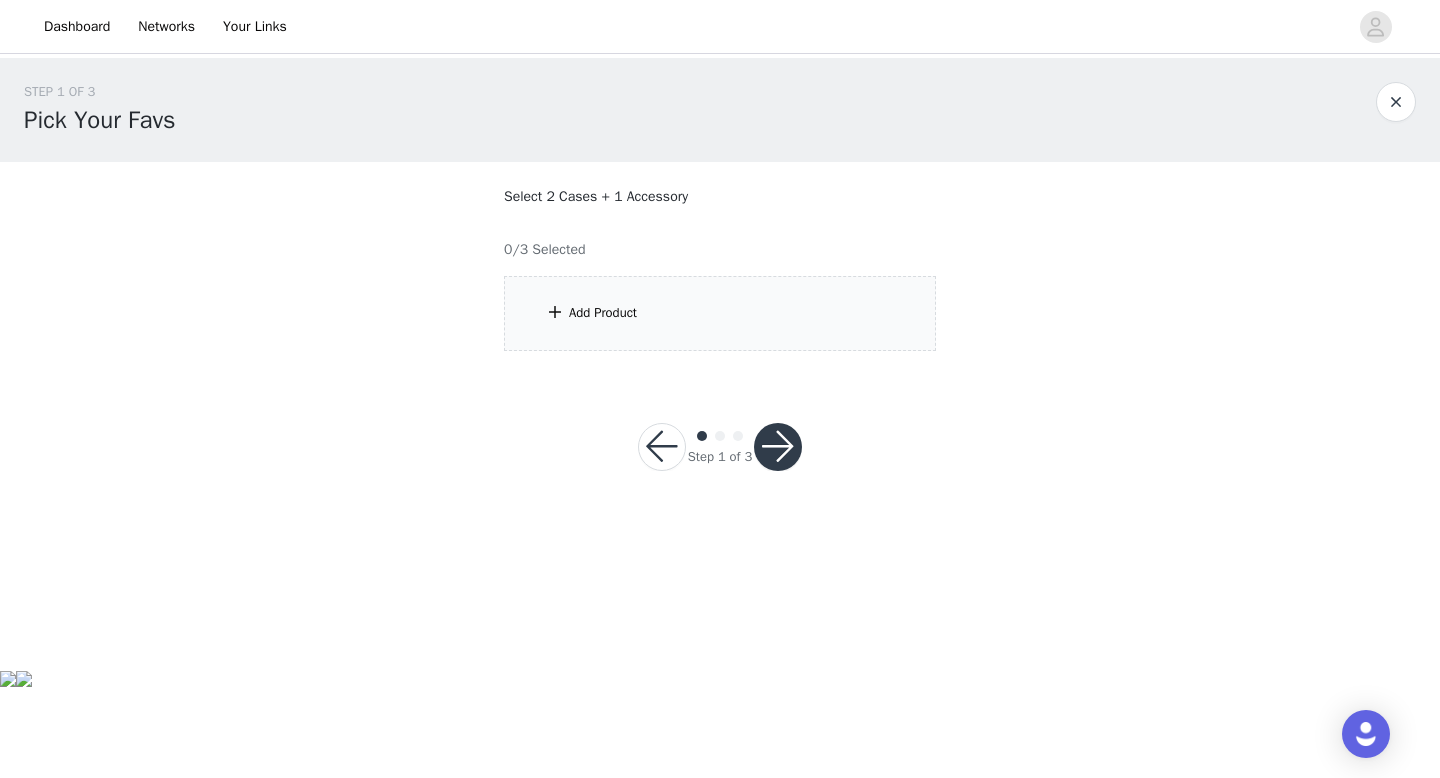 click on "Add Product" at bounding box center [720, 313] 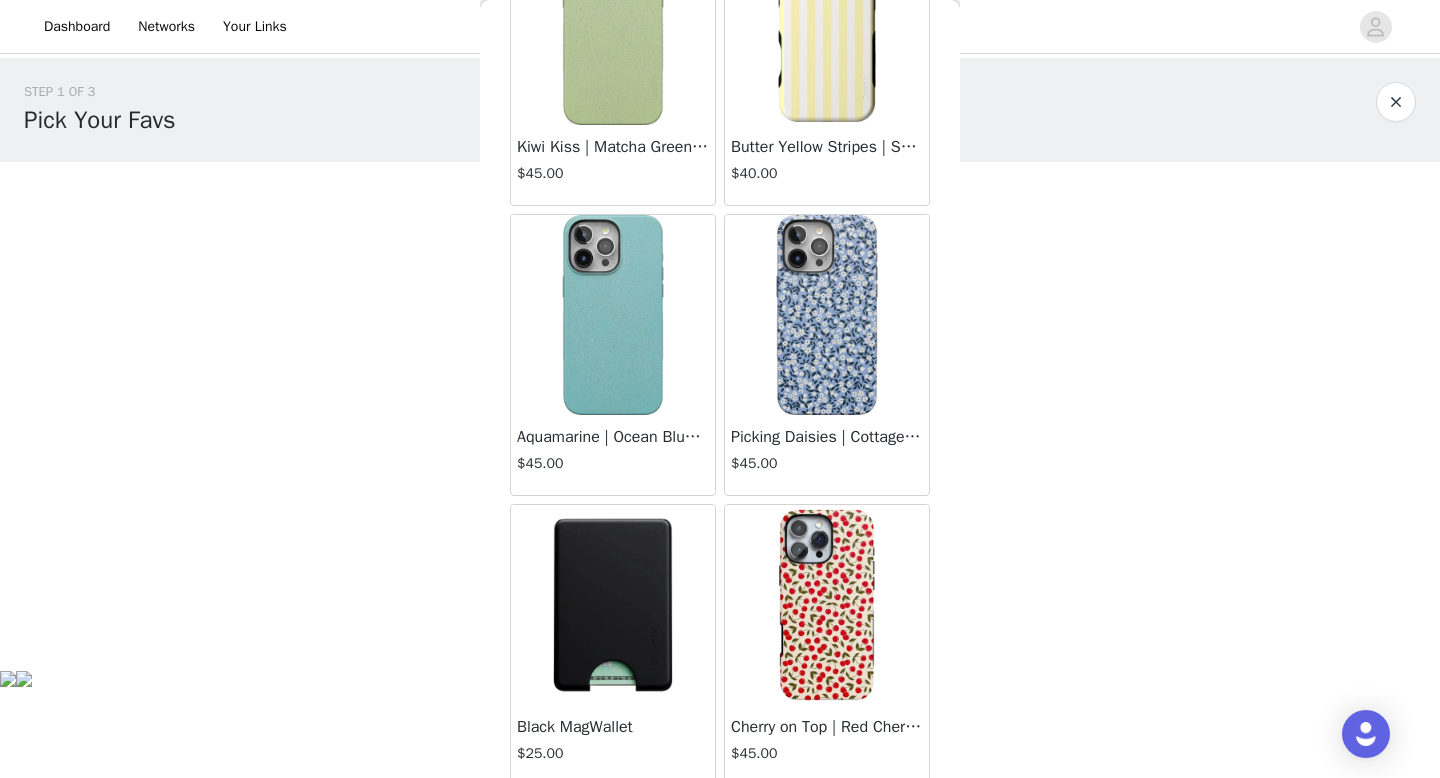 scroll, scrollTop: 811, scrollLeft: 0, axis: vertical 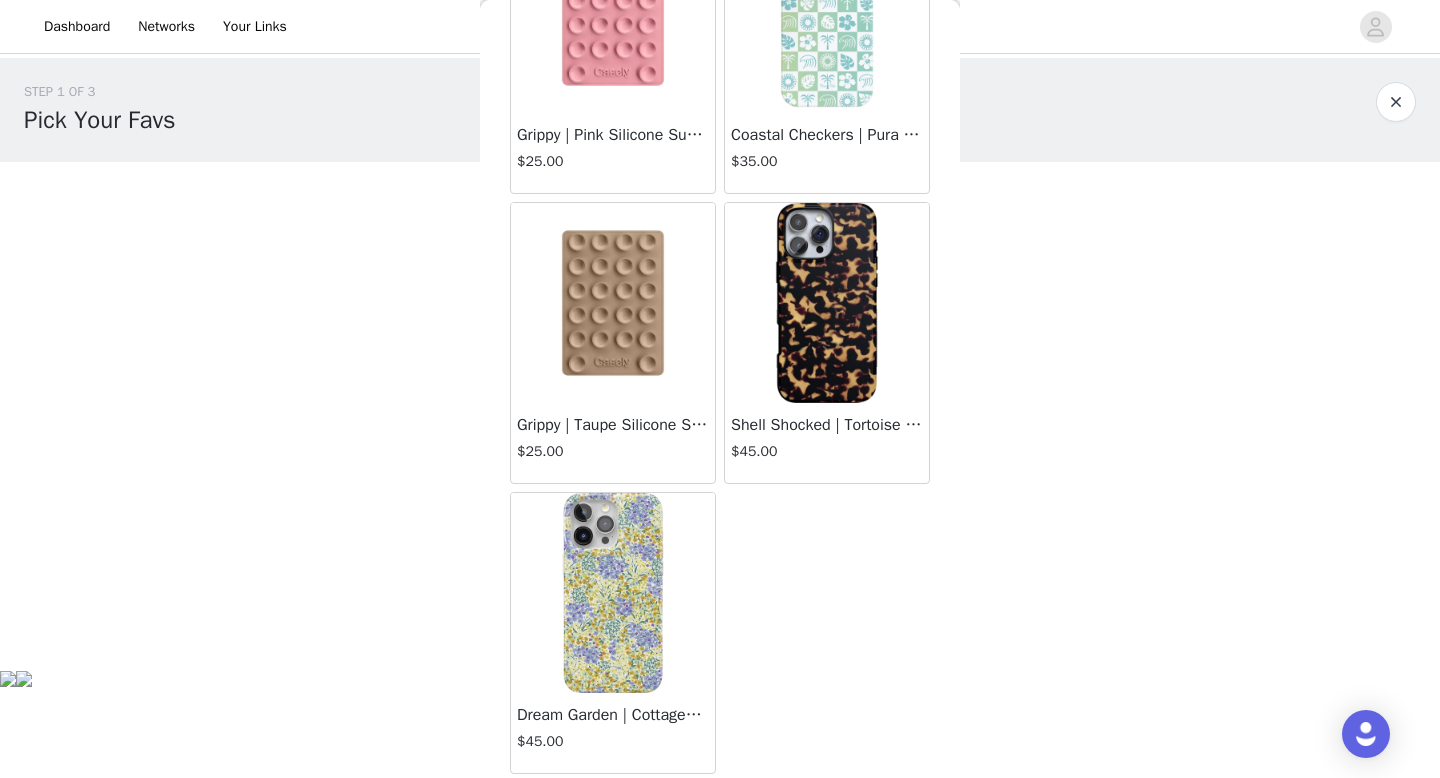 click at bounding box center (827, 303) 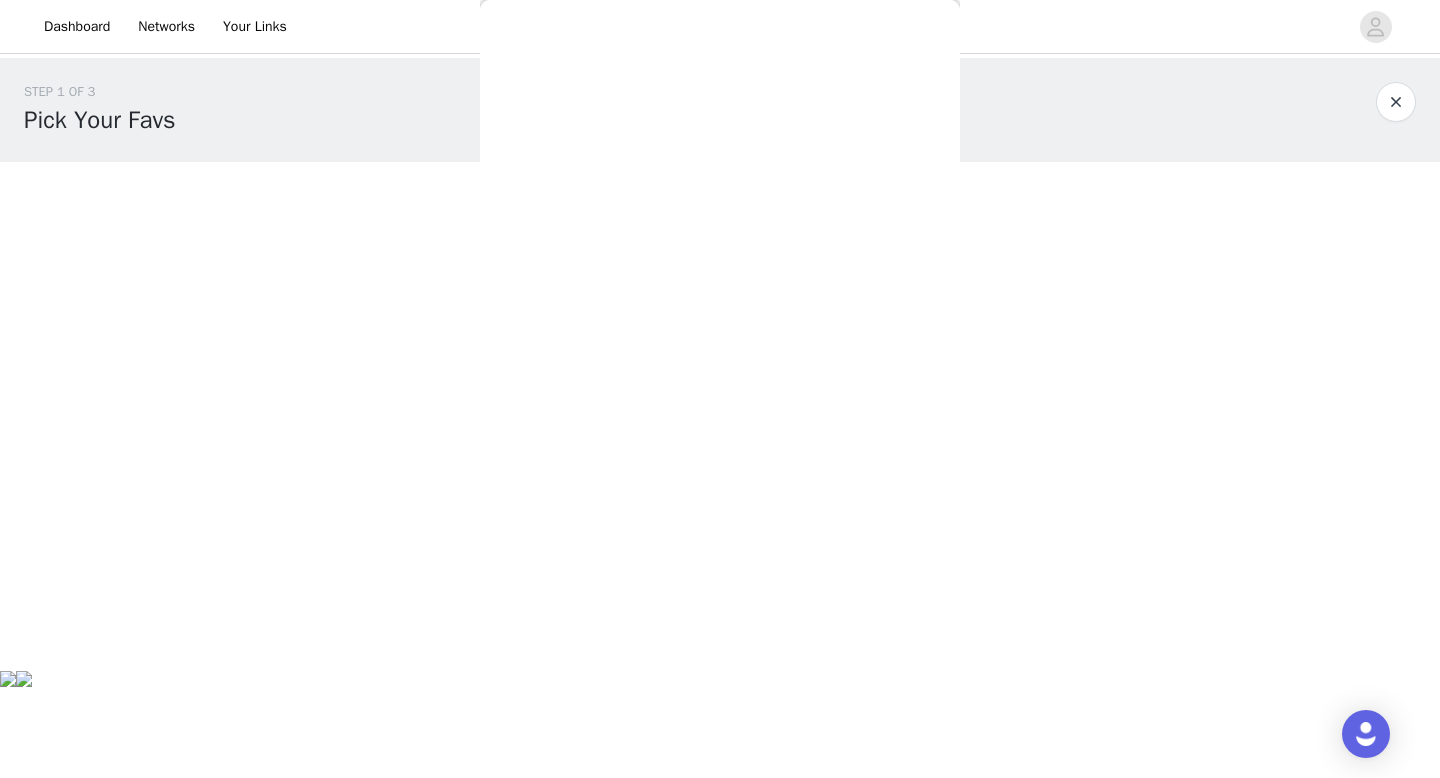 scroll, scrollTop: 426, scrollLeft: 0, axis: vertical 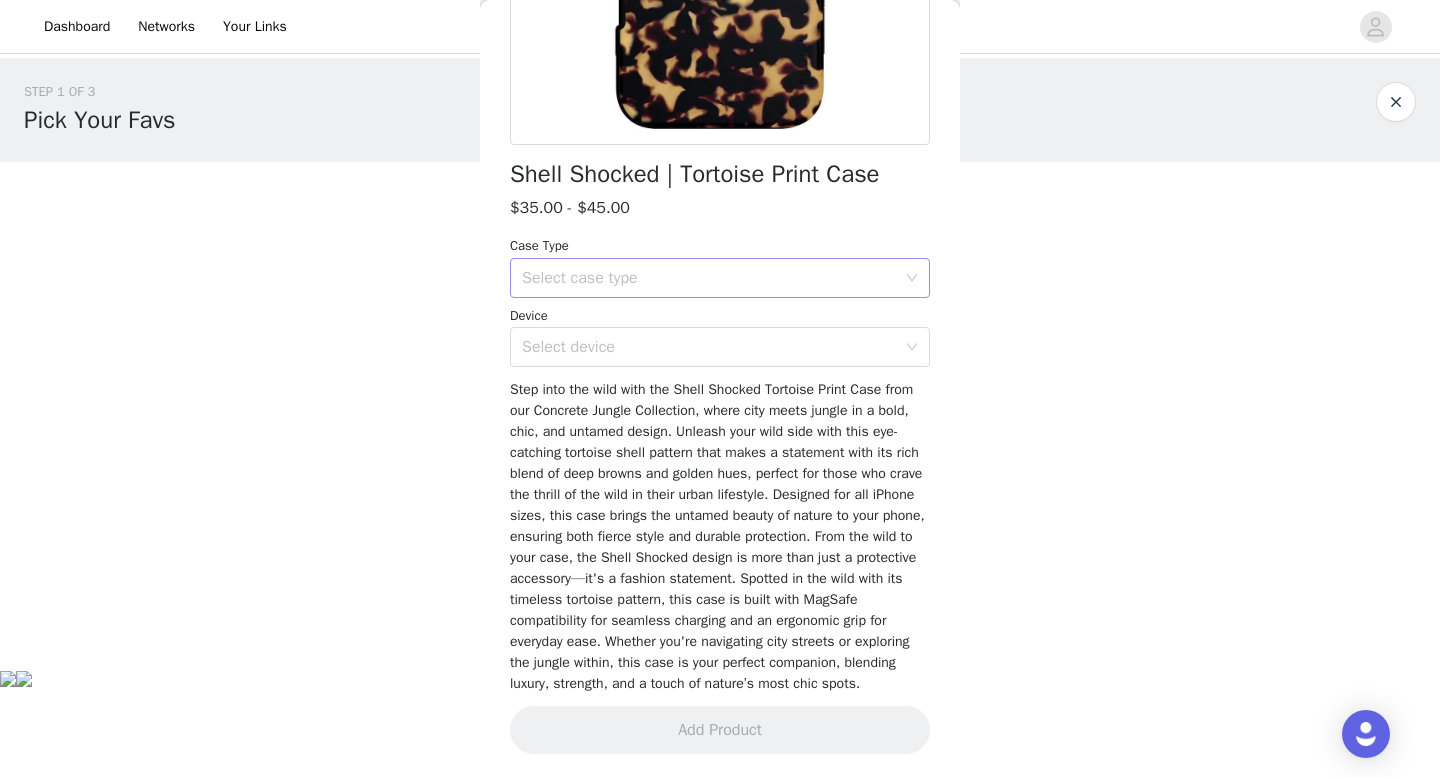 click on "Select case type" at bounding box center (709, 278) 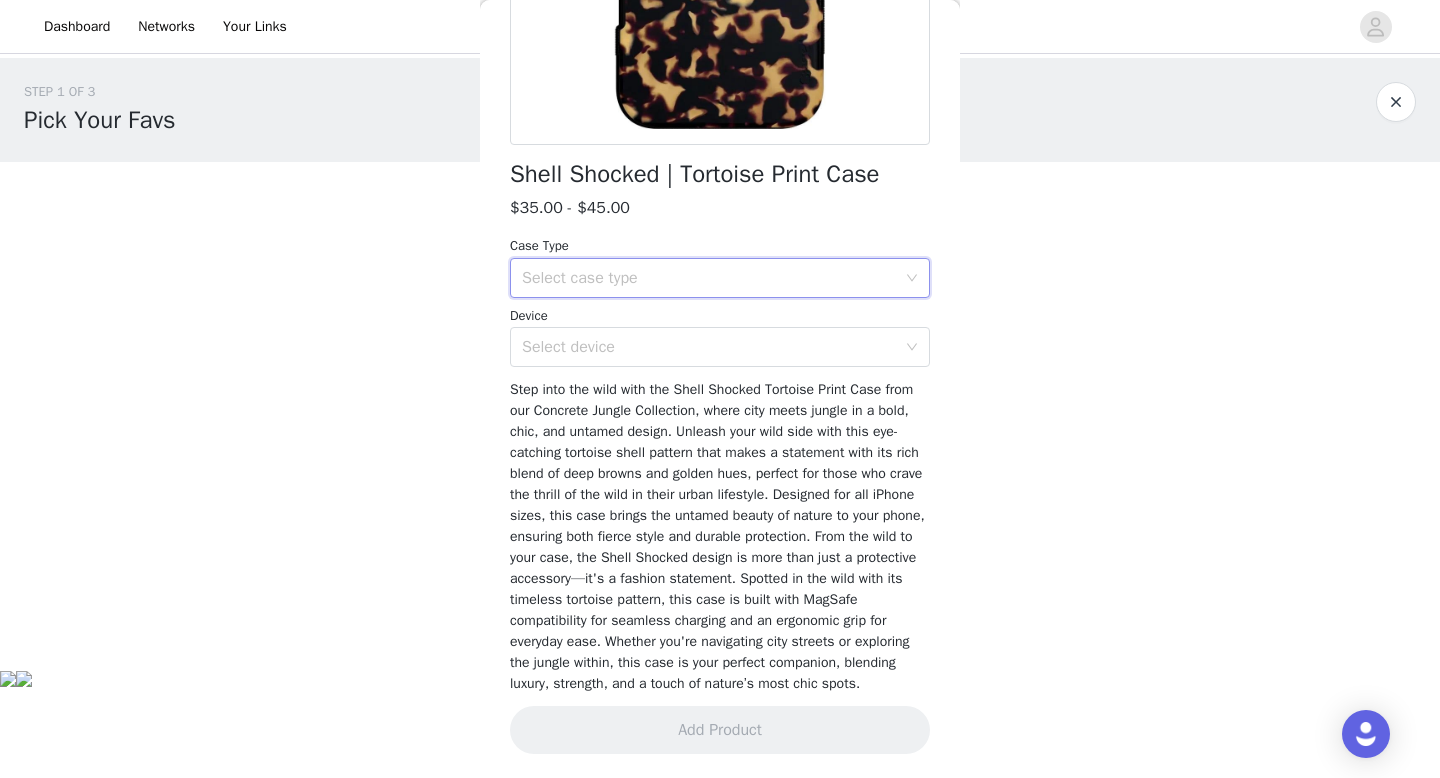 click on "Select case type" at bounding box center (709, 278) 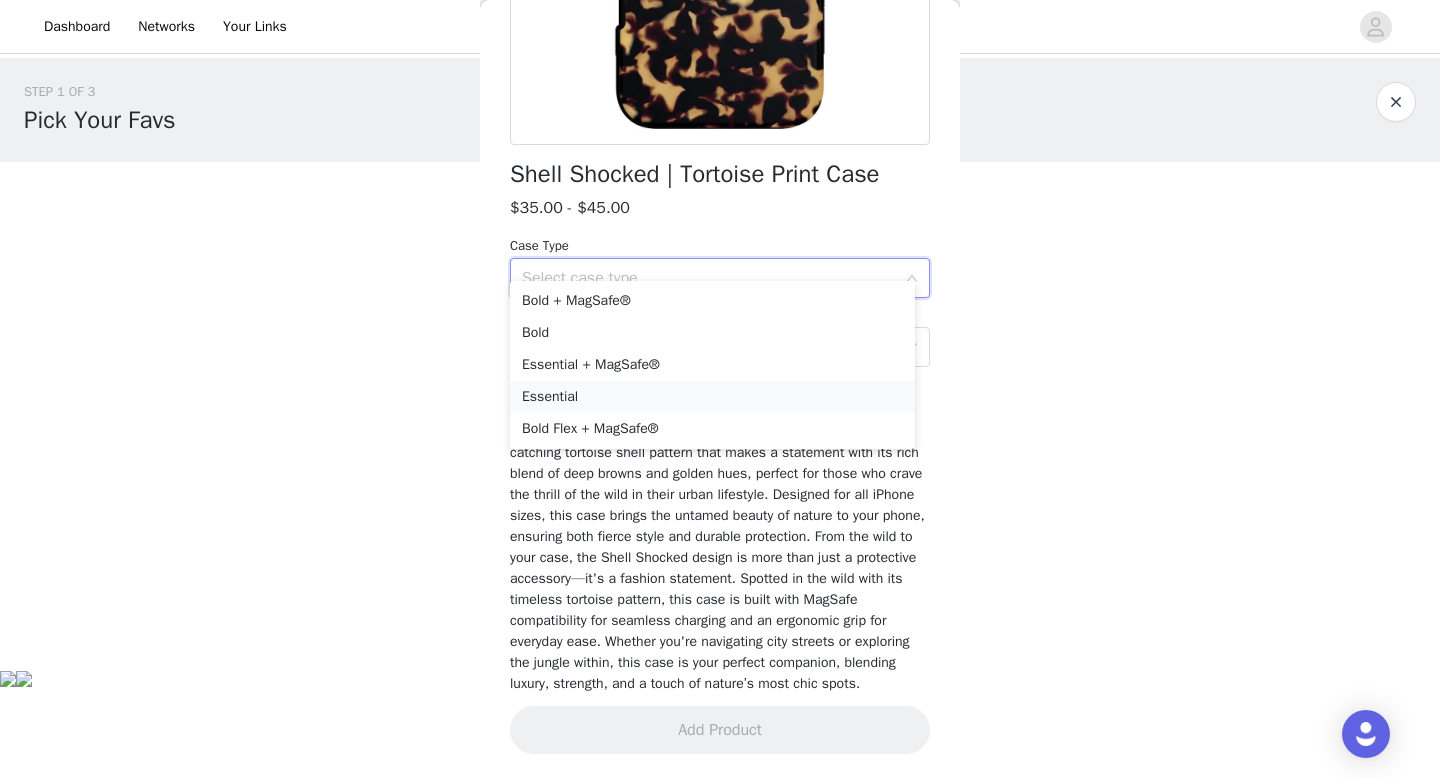 click on "Essential" at bounding box center (712, 397) 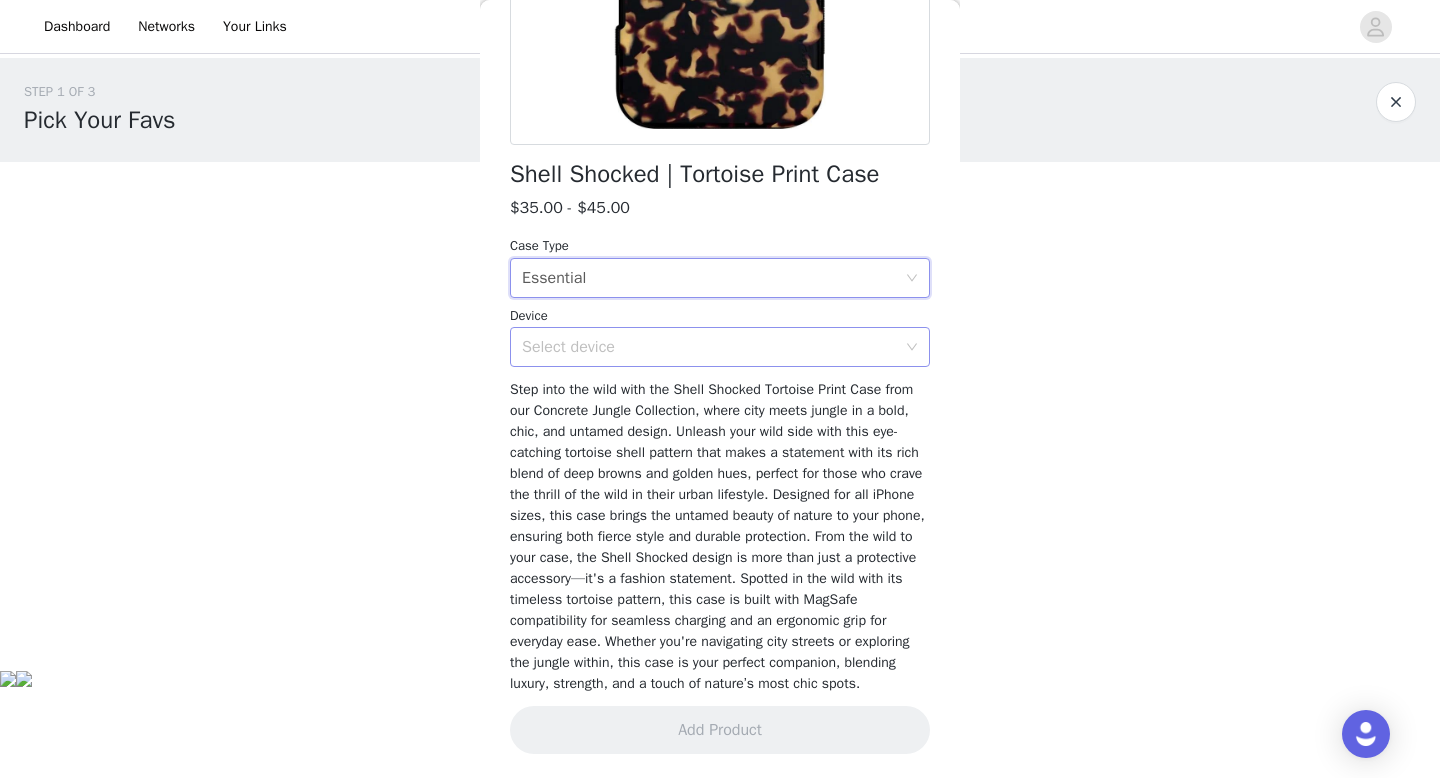 click on "Select device" at bounding box center [709, 347] 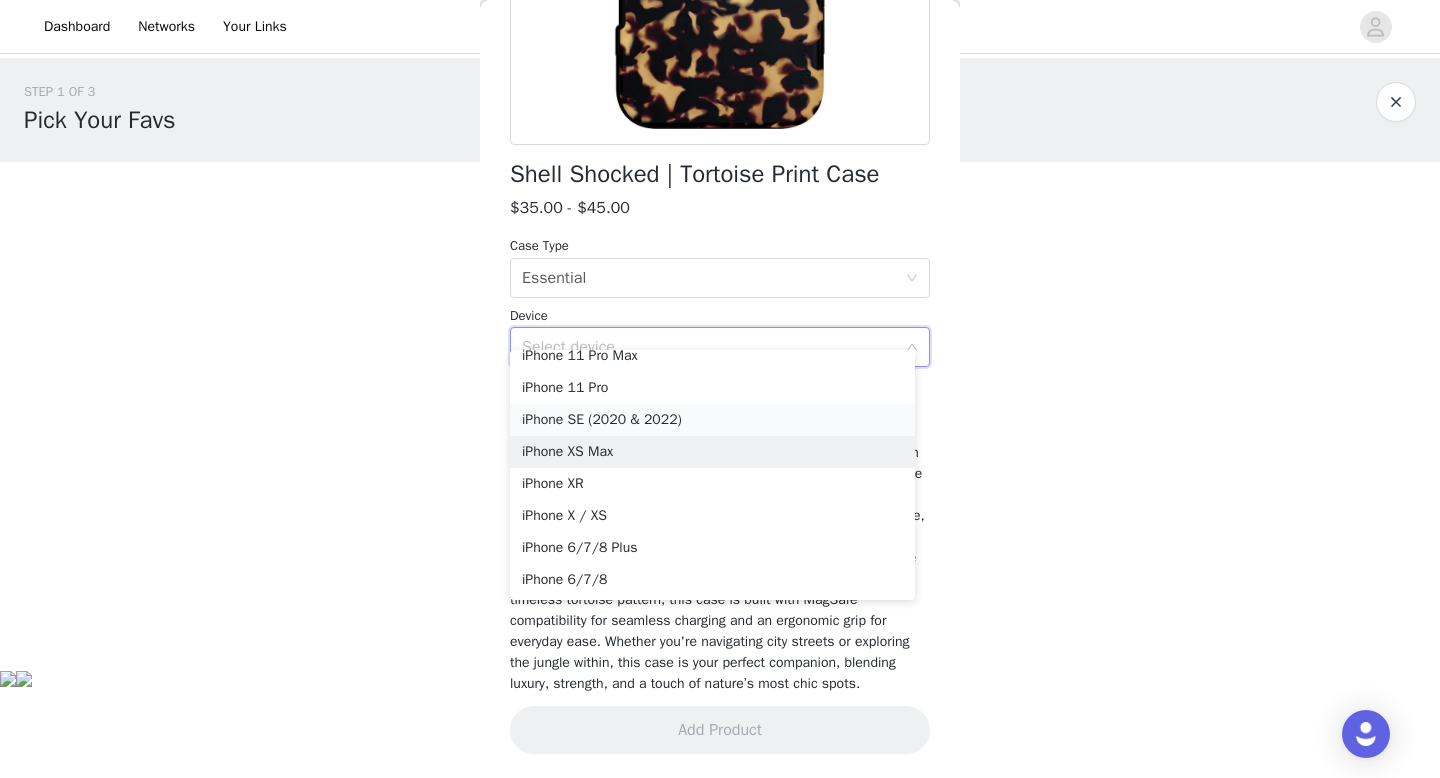scroll, scrollTop: 0, scrollLeft: 0, axis: both 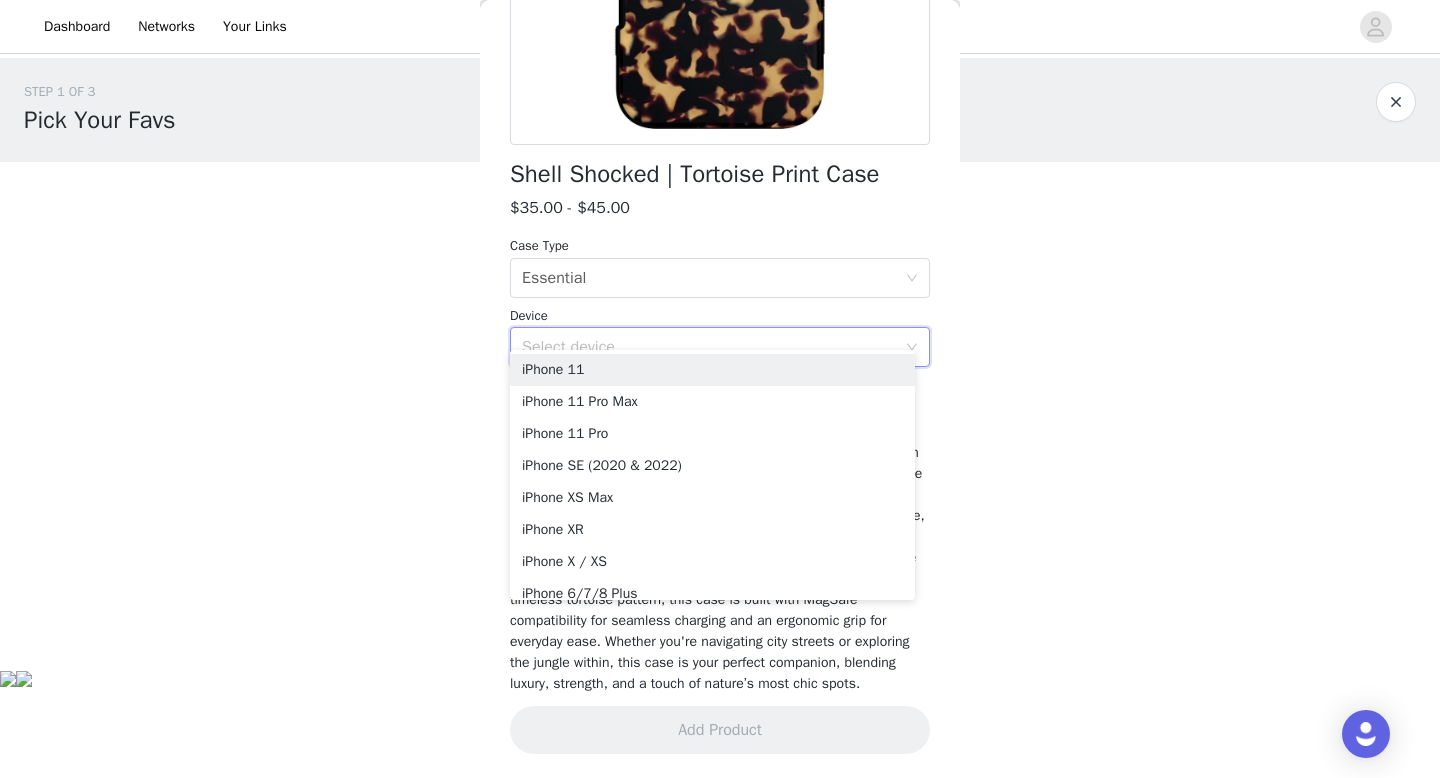 click on "Device" at bounding box center [720, 316] 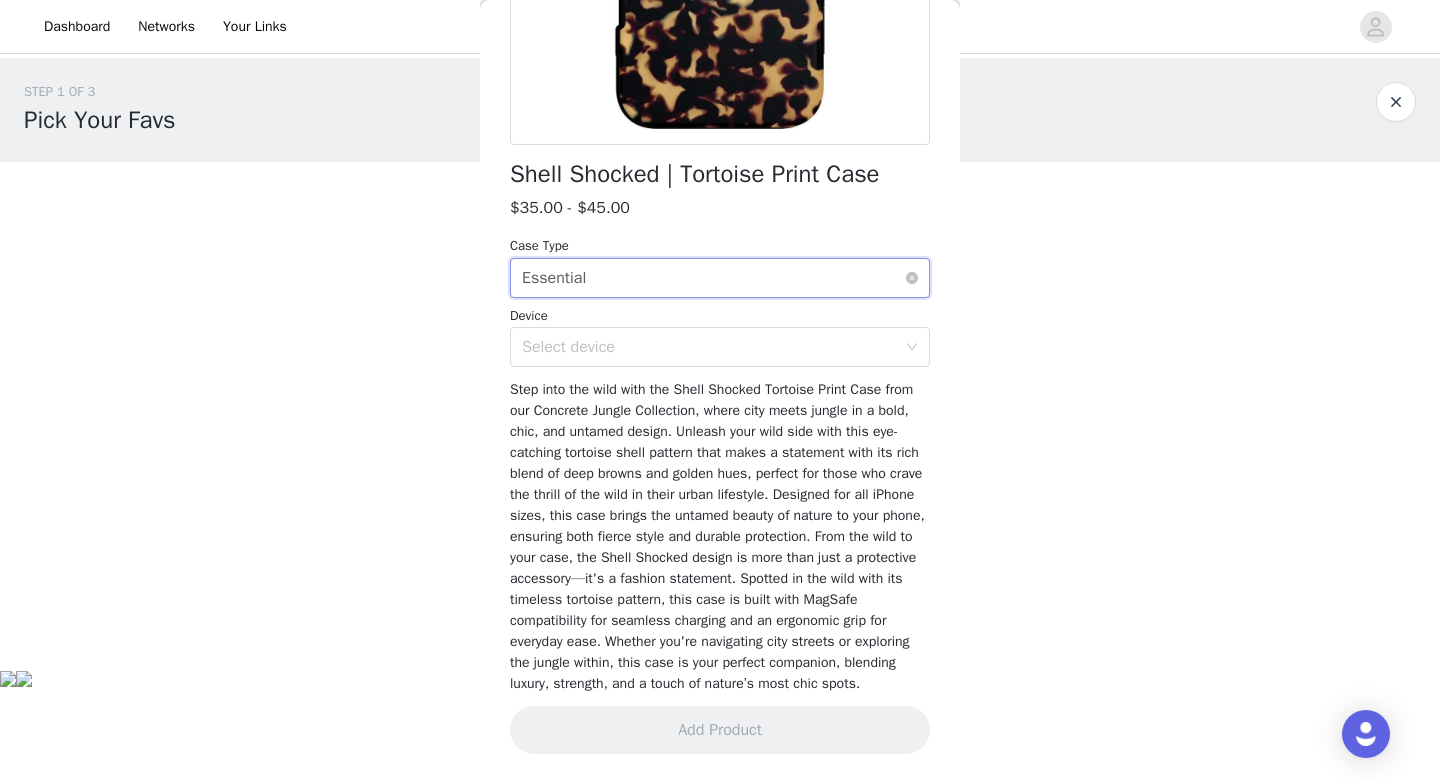 click on "Select case type Essential" at bounding box center [713, 278] 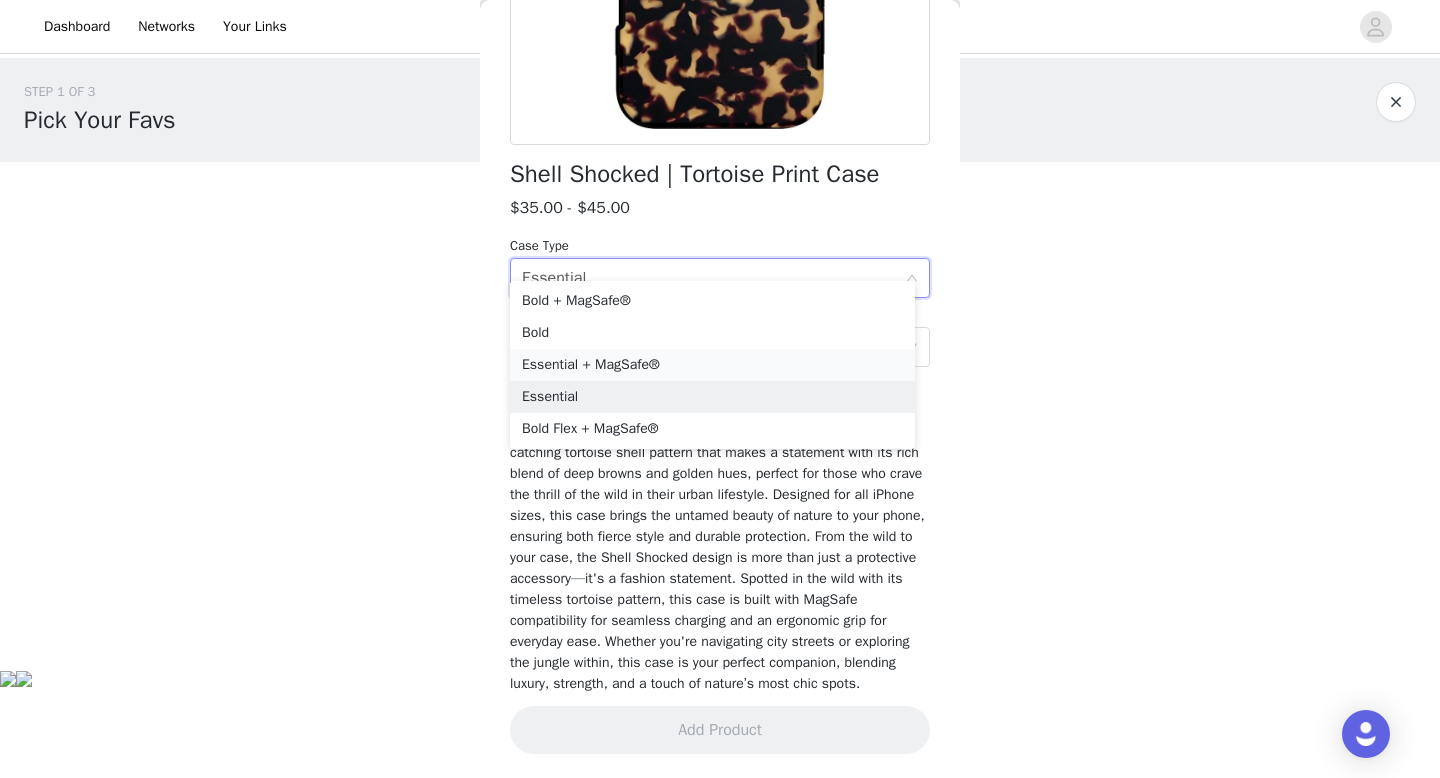 click on "Essential + MagSafe®" at bounding box center (712, 365) 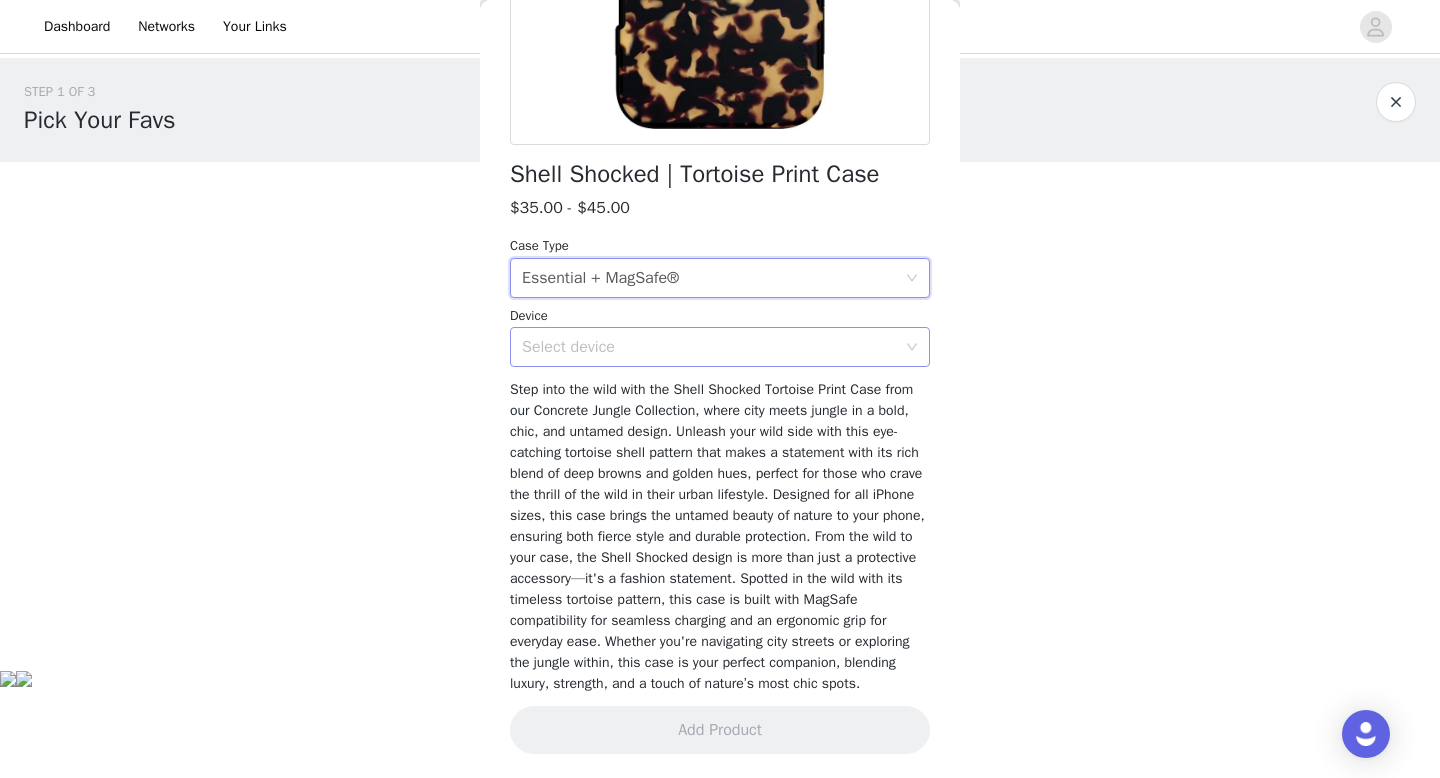click on "Select device" at bounding box center (713, 347) 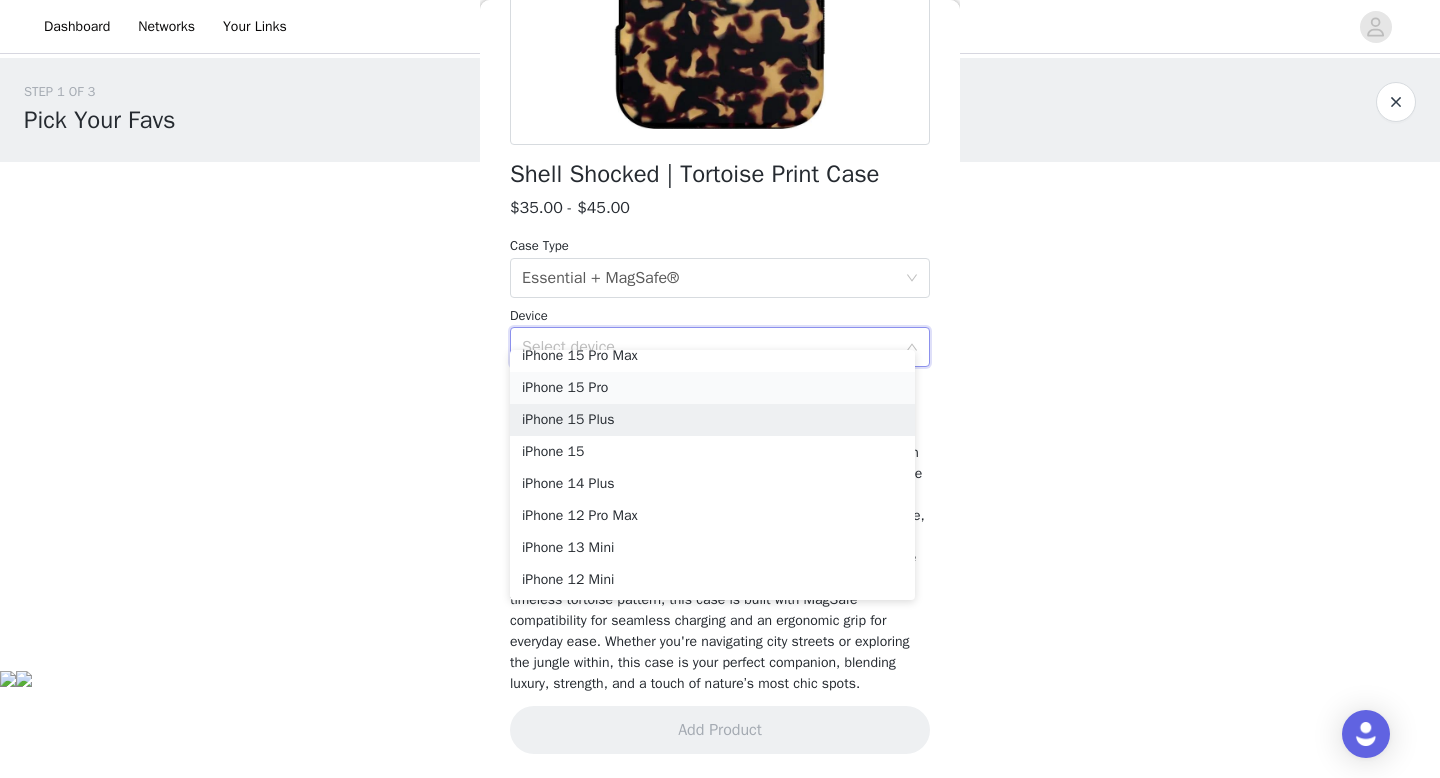 scroll, scrollTop: 0, scrollLeft: 0, axis: both 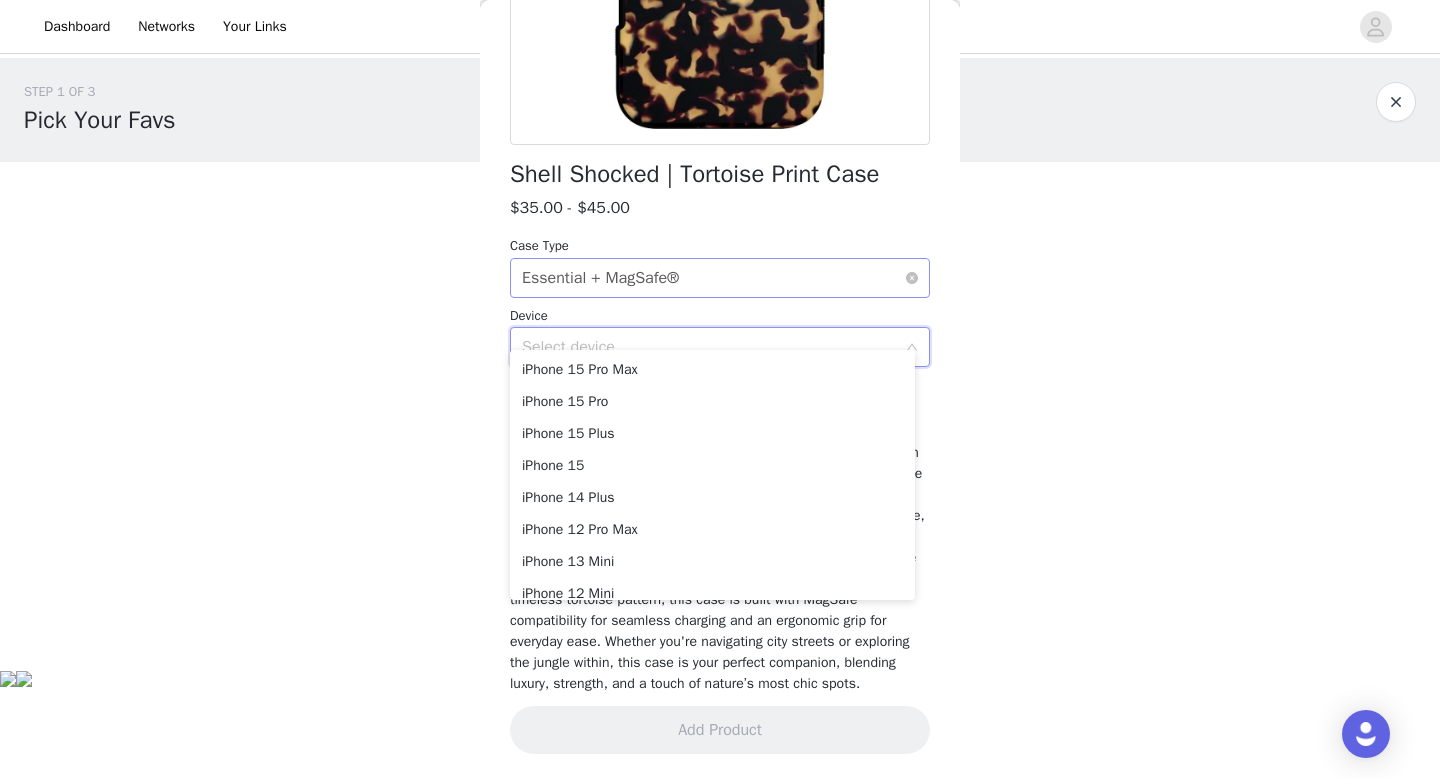click on "Select case type Essential + MagSafe®" at bounding box center (713, 278) 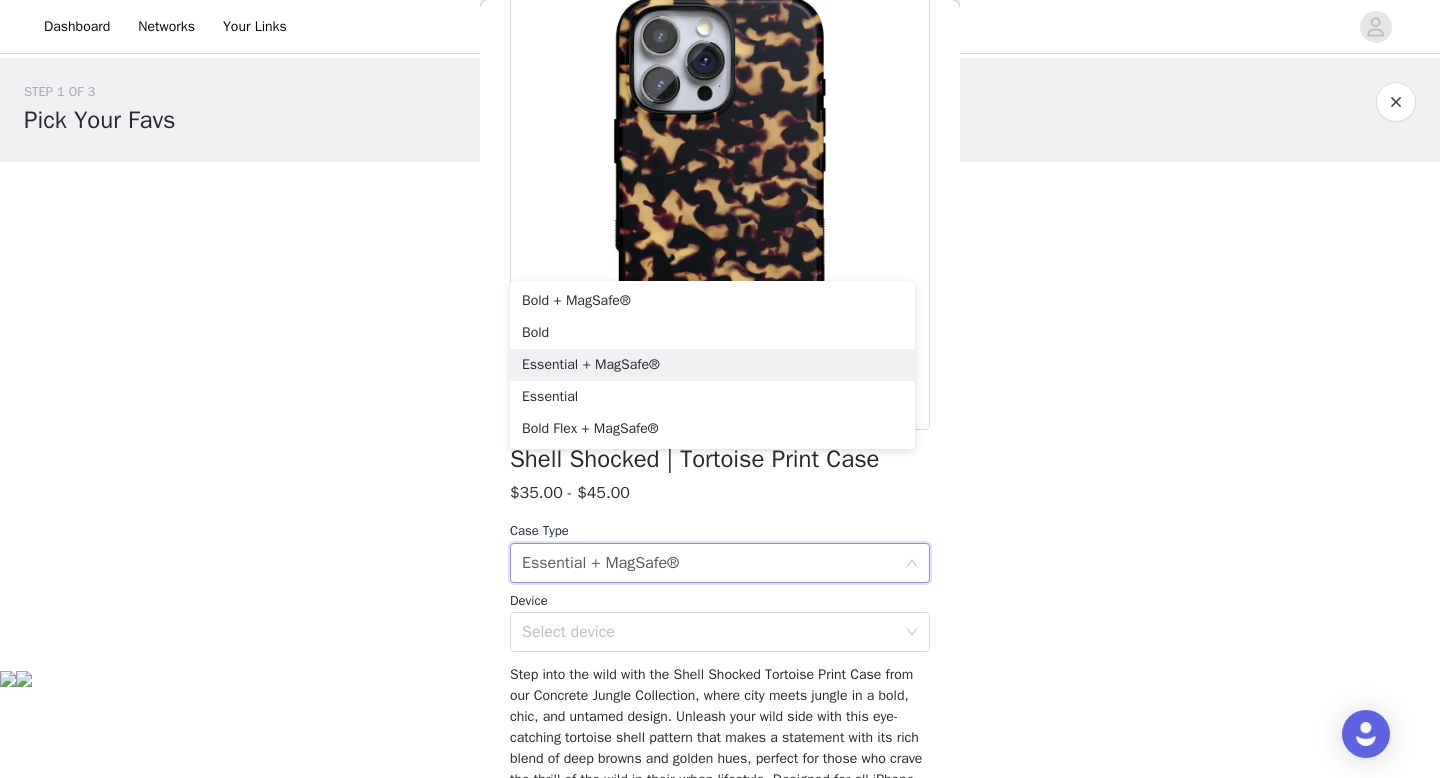 scroll, scrollTop: 122, scrollLeft: 0, axis: vertical 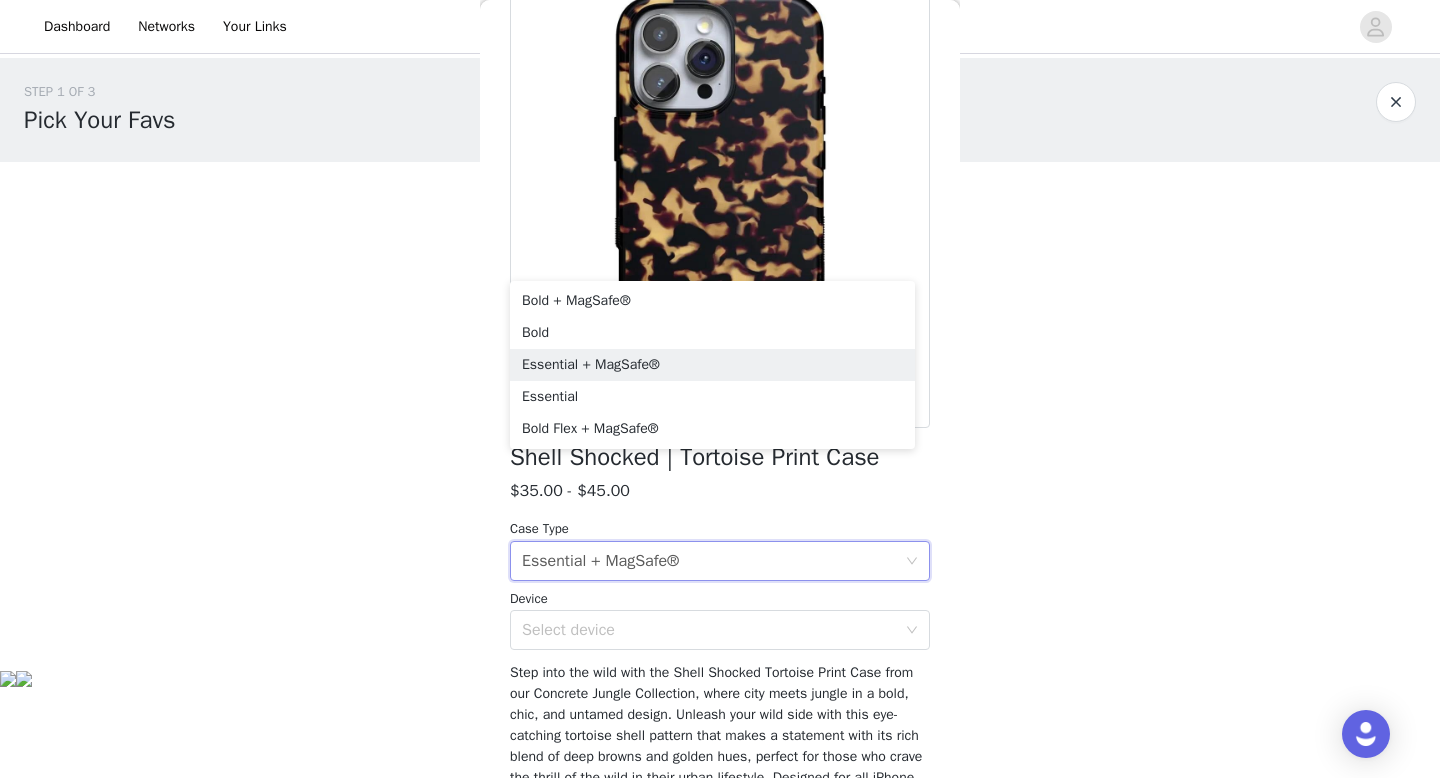 click on "STEP 1 OF 3
Pick Your Favs
Select 2 Cases + 1 Accessory       0/3 Selected           Add Product       Back     Shell Shocked | Tortoise Print Case       $35.00 - $45.00         Case Type   Select case type Essential + MagSafe® Device   Select device     Add Product" at bounding box center (720, 216) 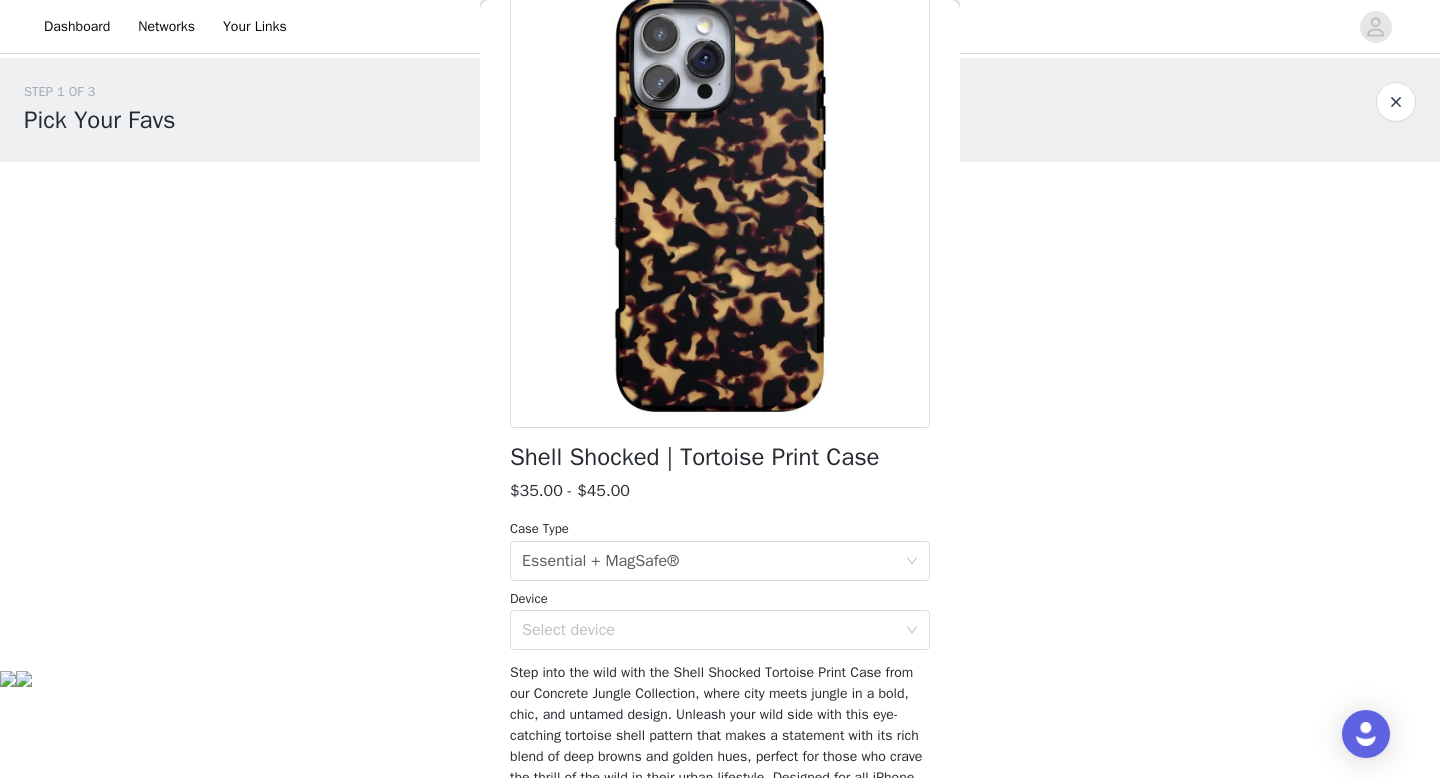 click on "STEP 1 OF 3
Pick Your Favs
Select 2 Cases + 1 Accessory       0/3 Selected           Add Product       Back     Shell Shocked | Tortoise Print Case       $35.00 - $45.00         Case Type   Select case type Essential + MagSafe® Device   Select device     Add Product" at bounding box center (720, 216) 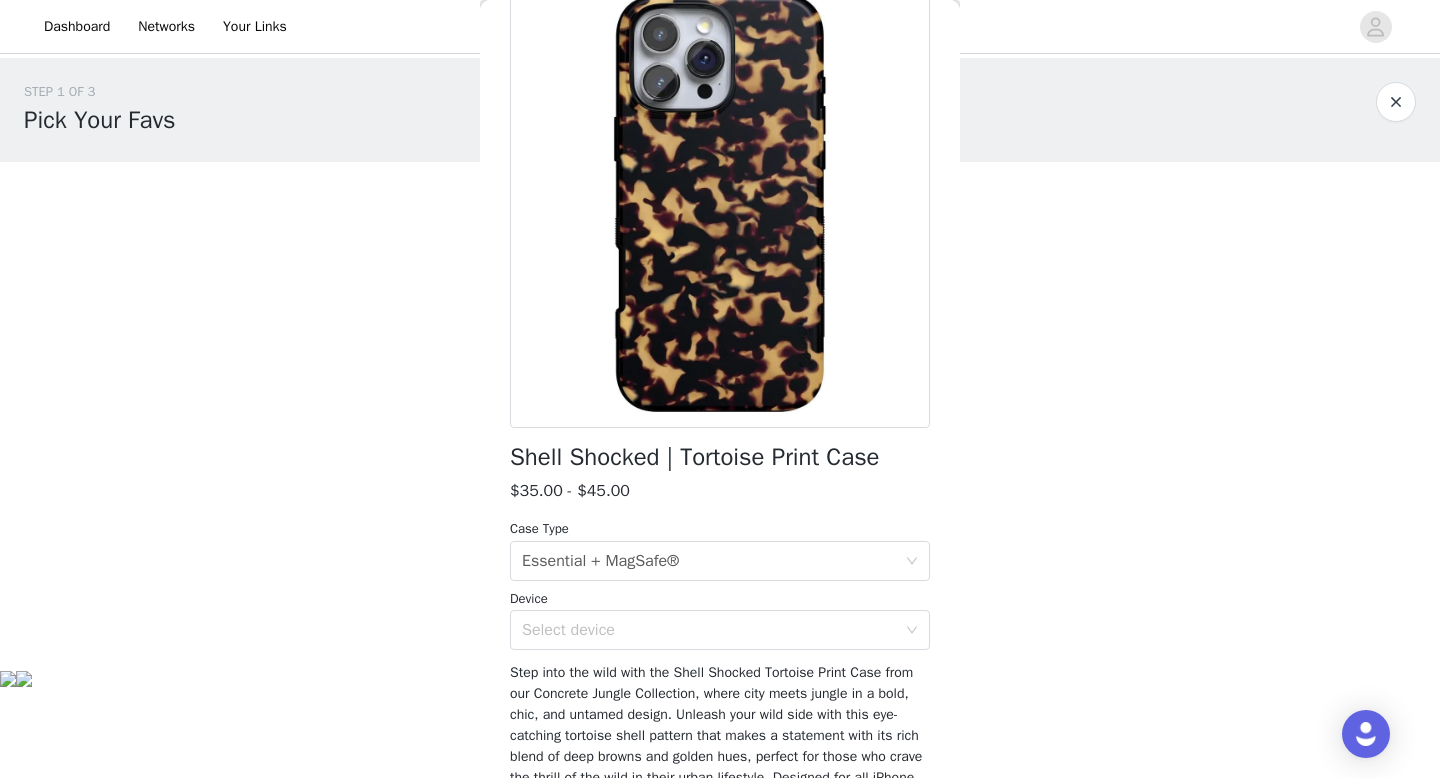 click at bounding box center [1396, 102] 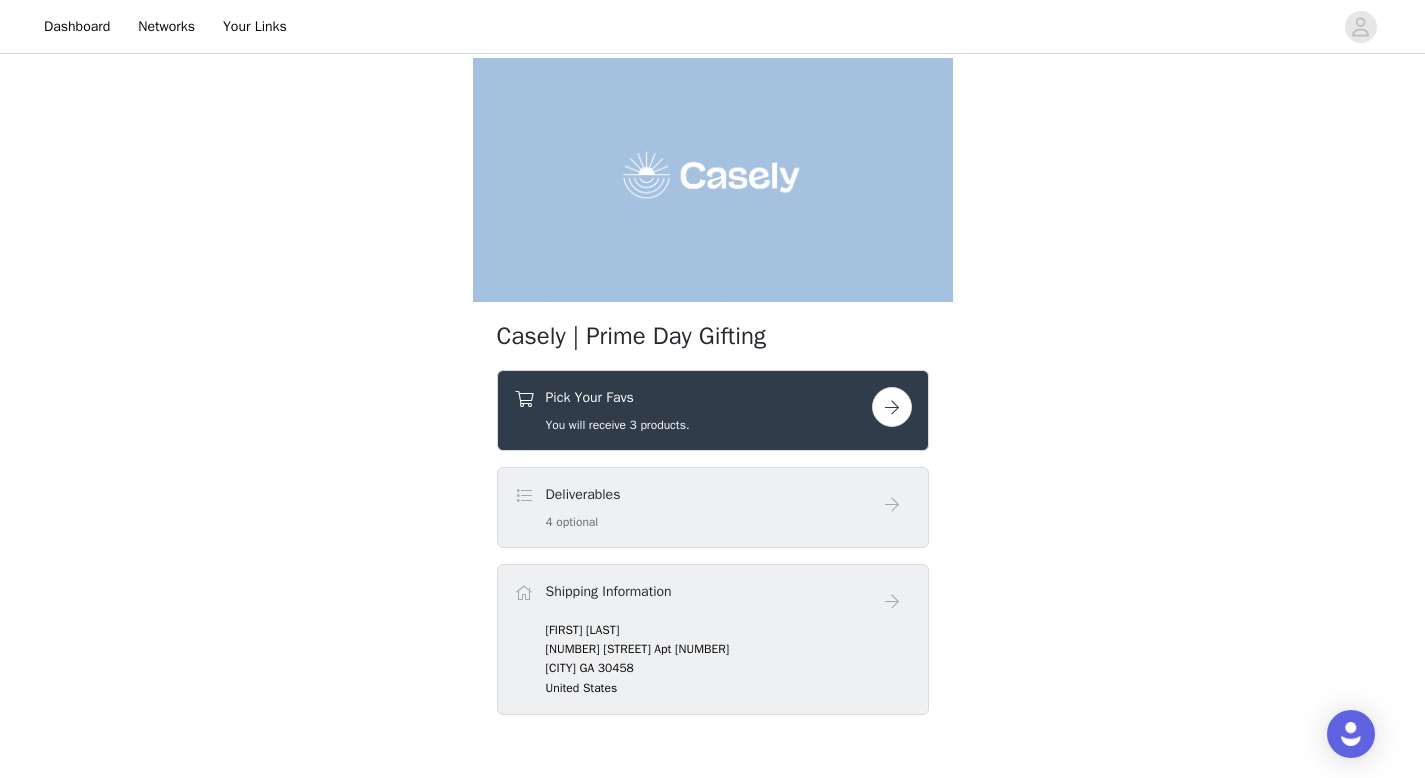 click at bounding box center [892, 407] 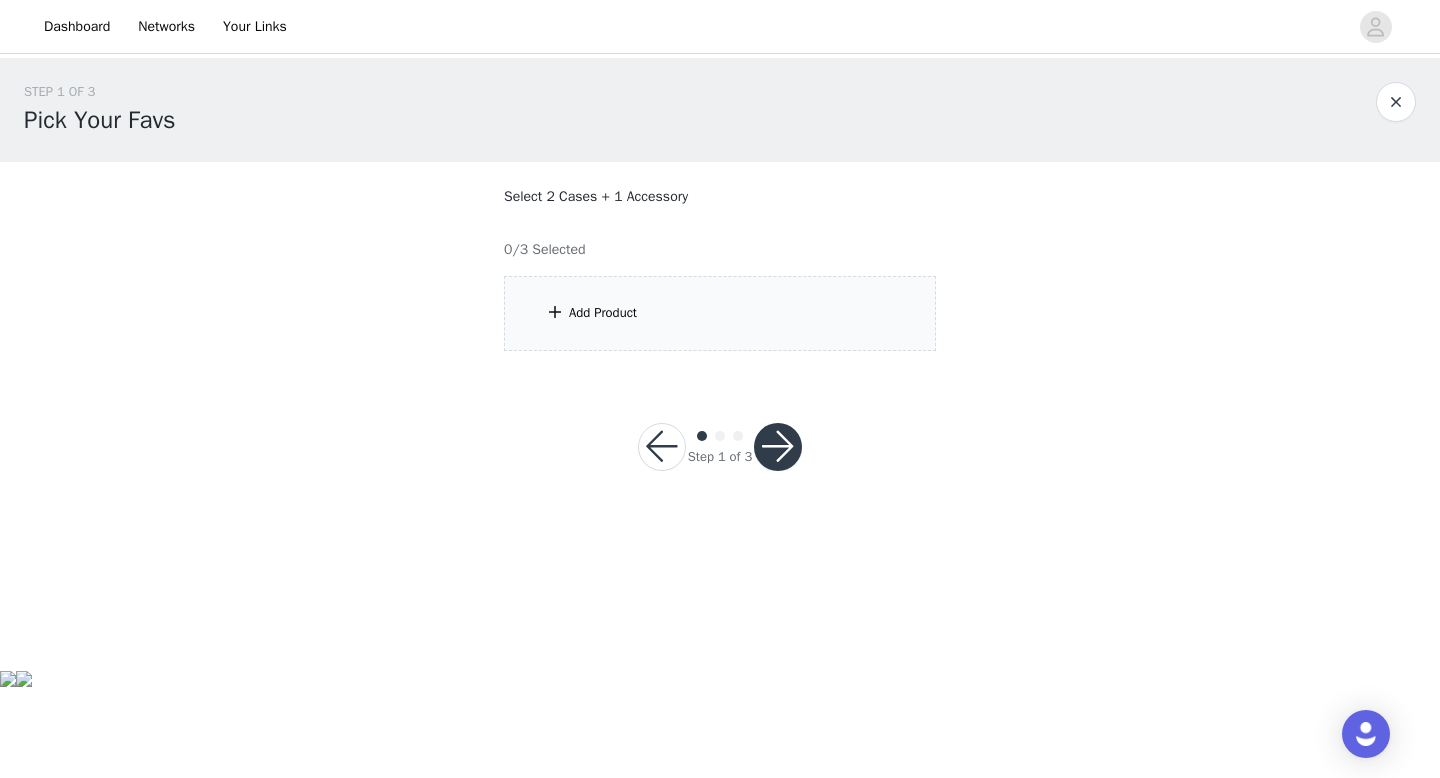 click on "Add Product" at bounding box center (720, 313) 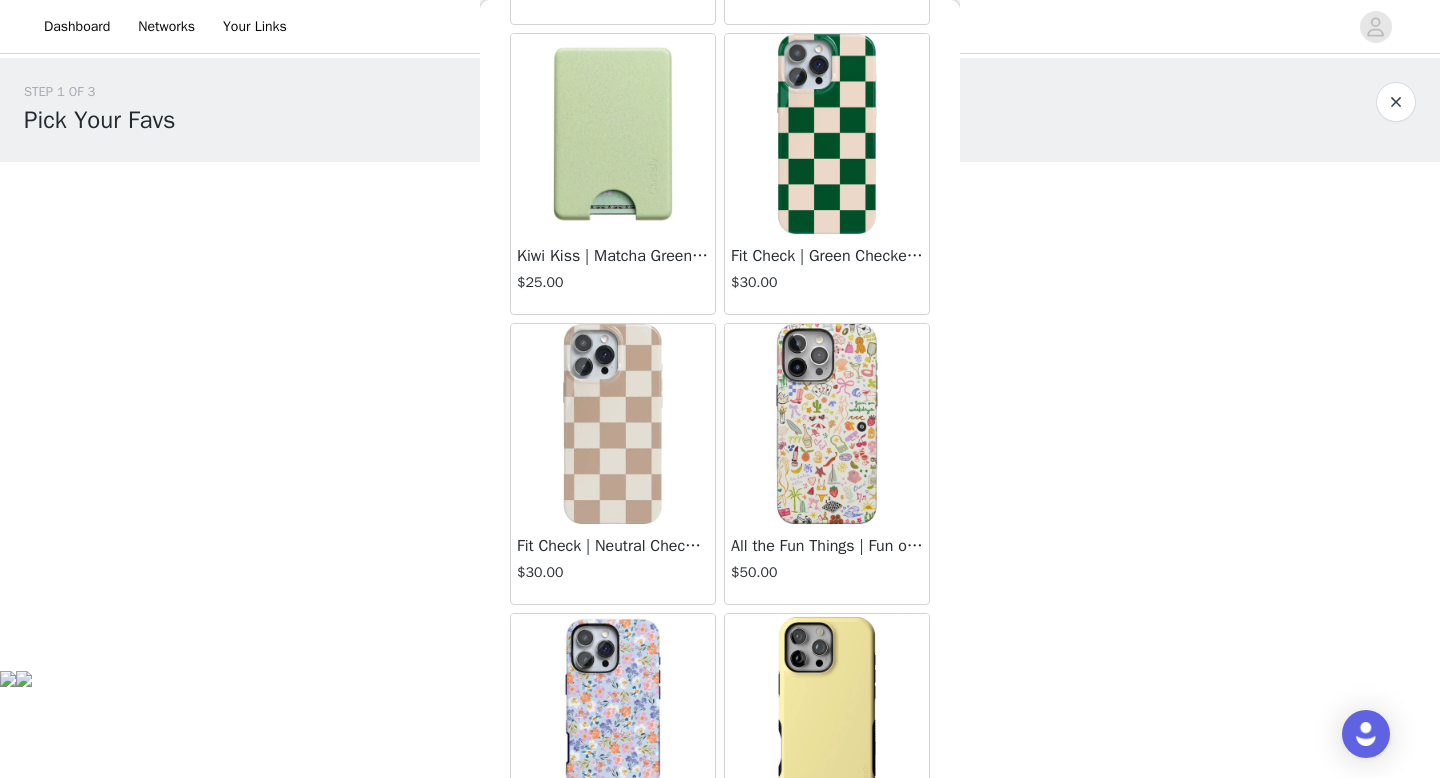 scroll, scrollTop: 2392, scrollLeft: 0, axis: vertical 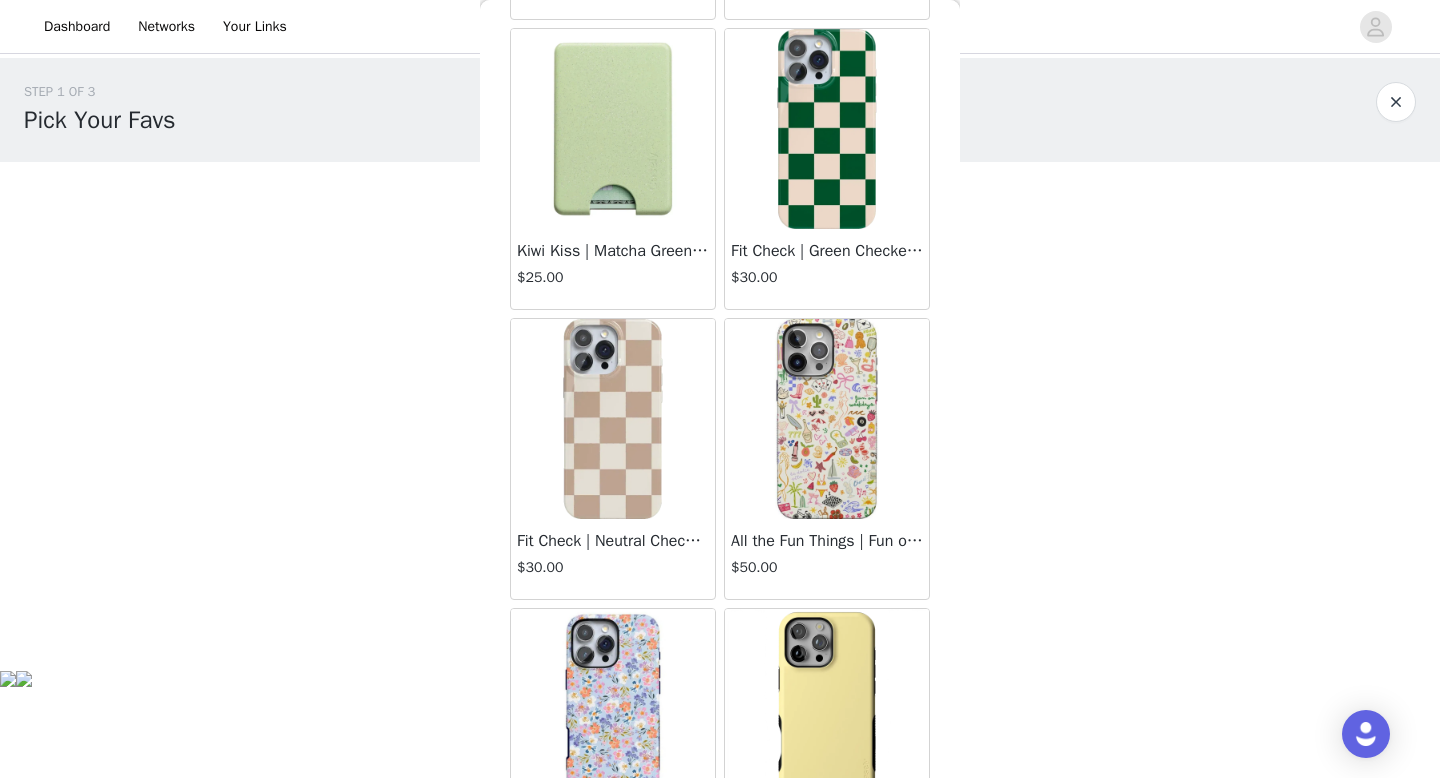 click on "Fit Check | Green Checkerboard Case" at bounding box center [827, 251] 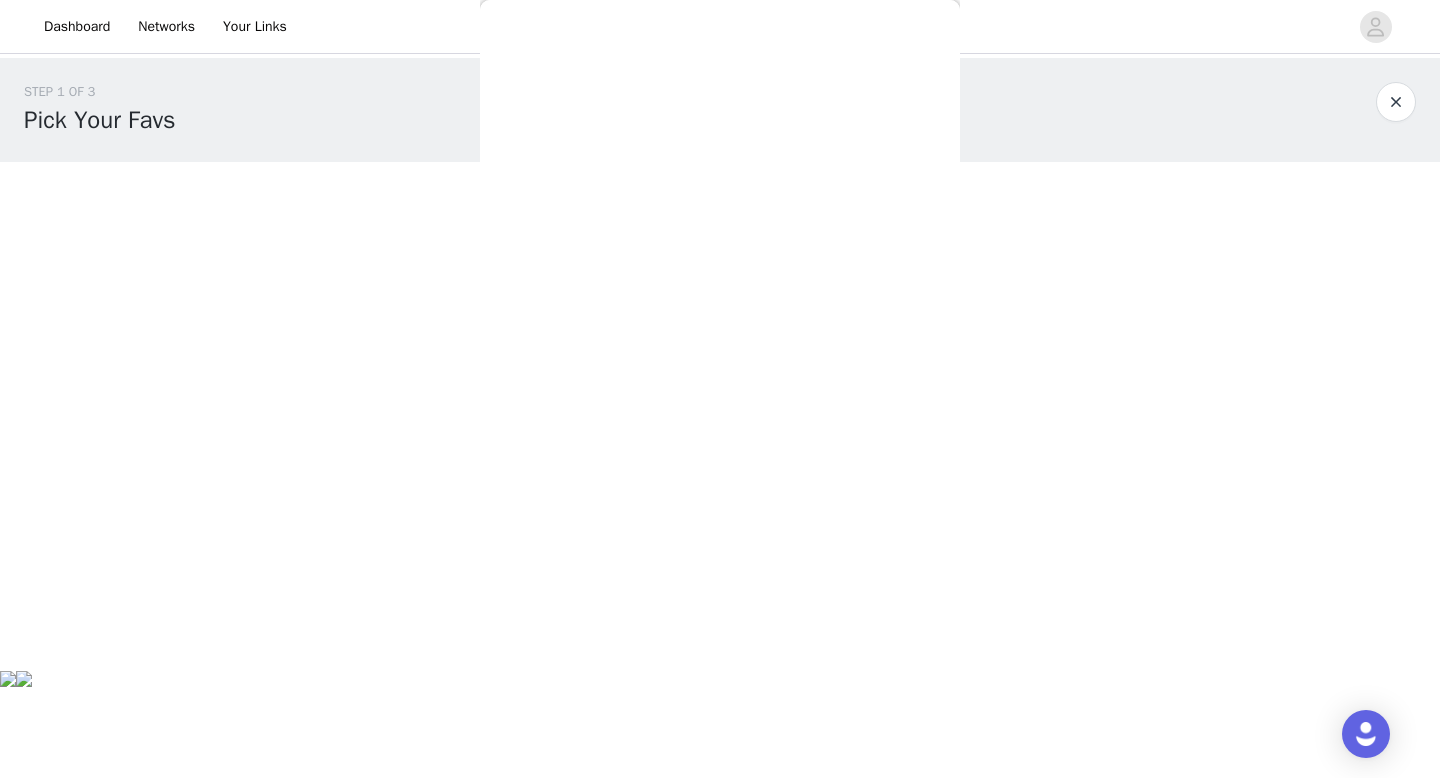scroll, scrollTop: 495, scrollLeft: 0, axis: vertical 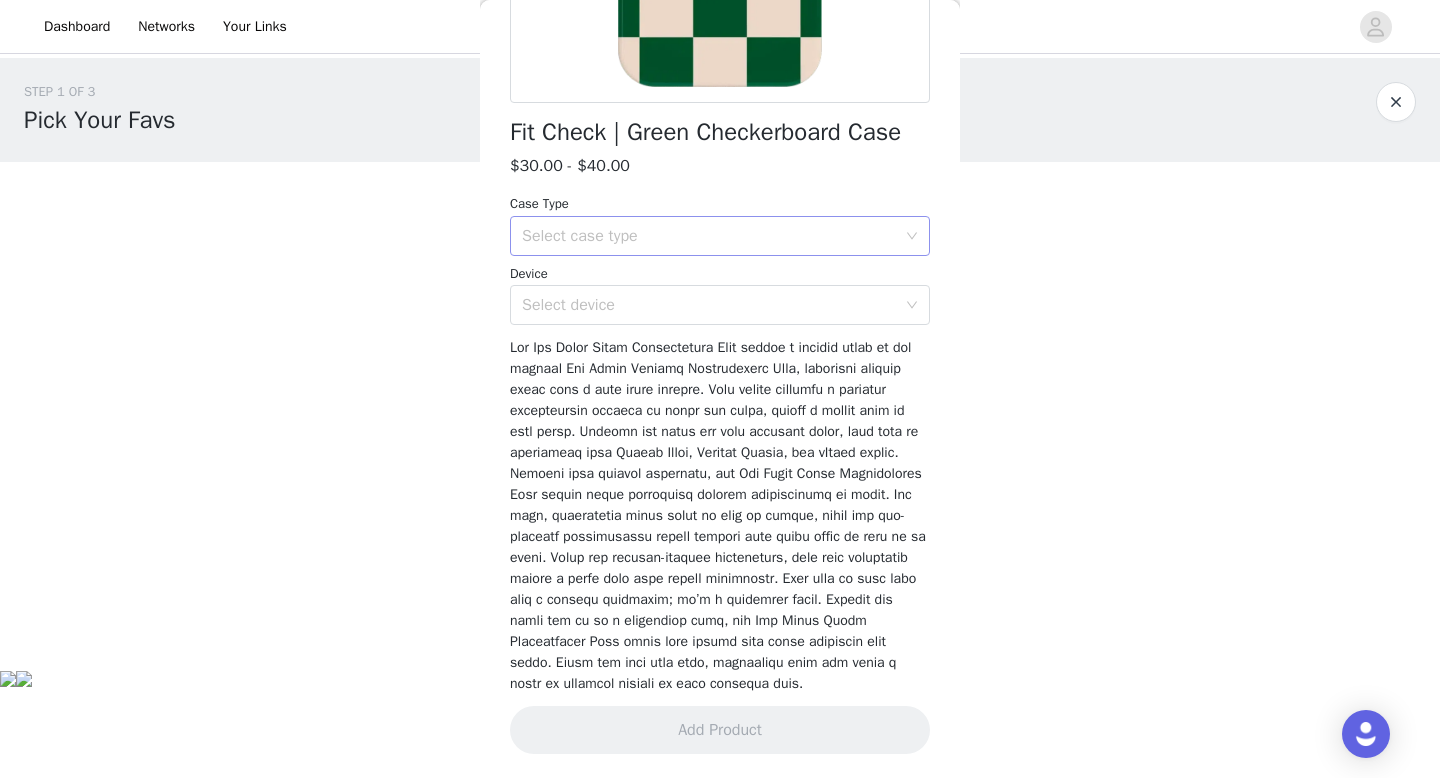 click on "Select case type" at bounding box center [713, 236] 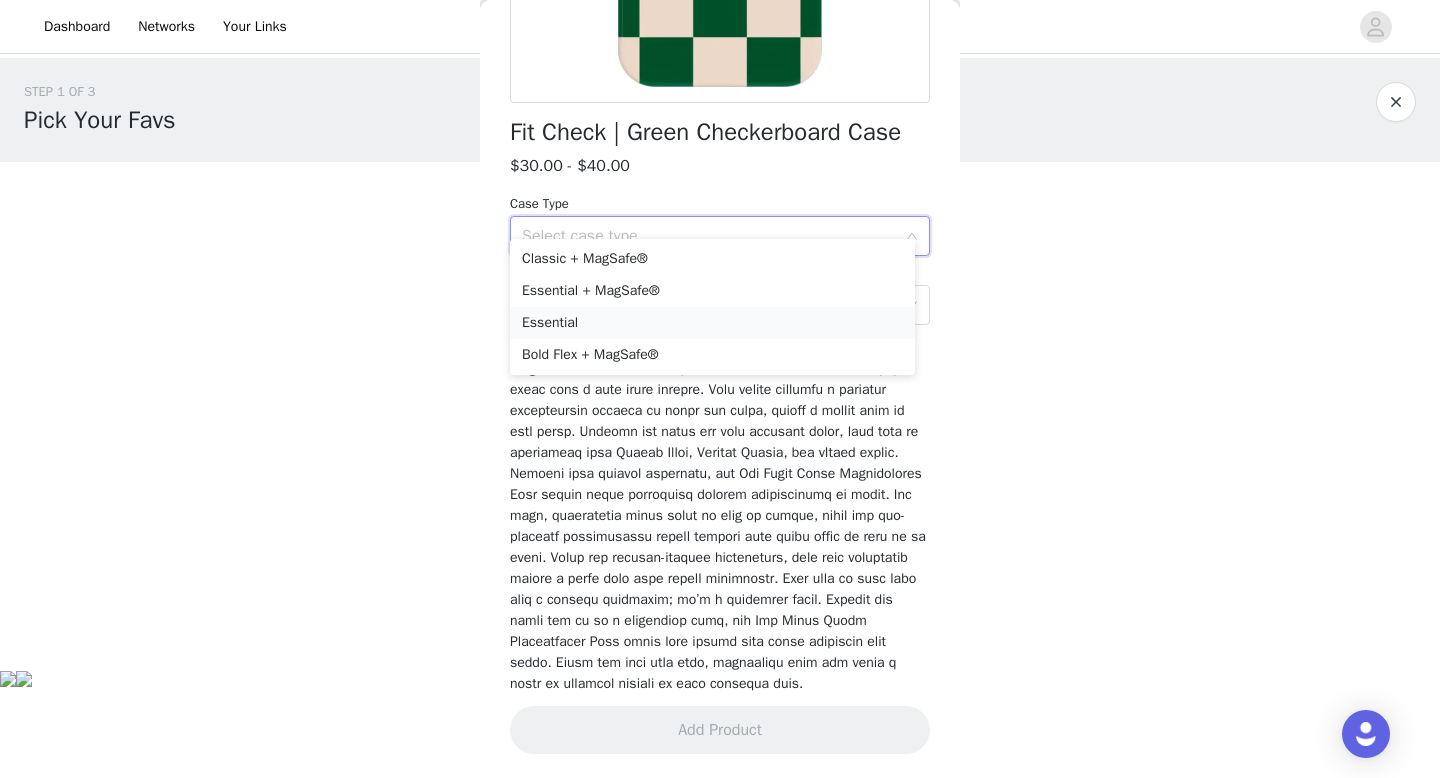click on "Essential" at bounding box center (712, 323) 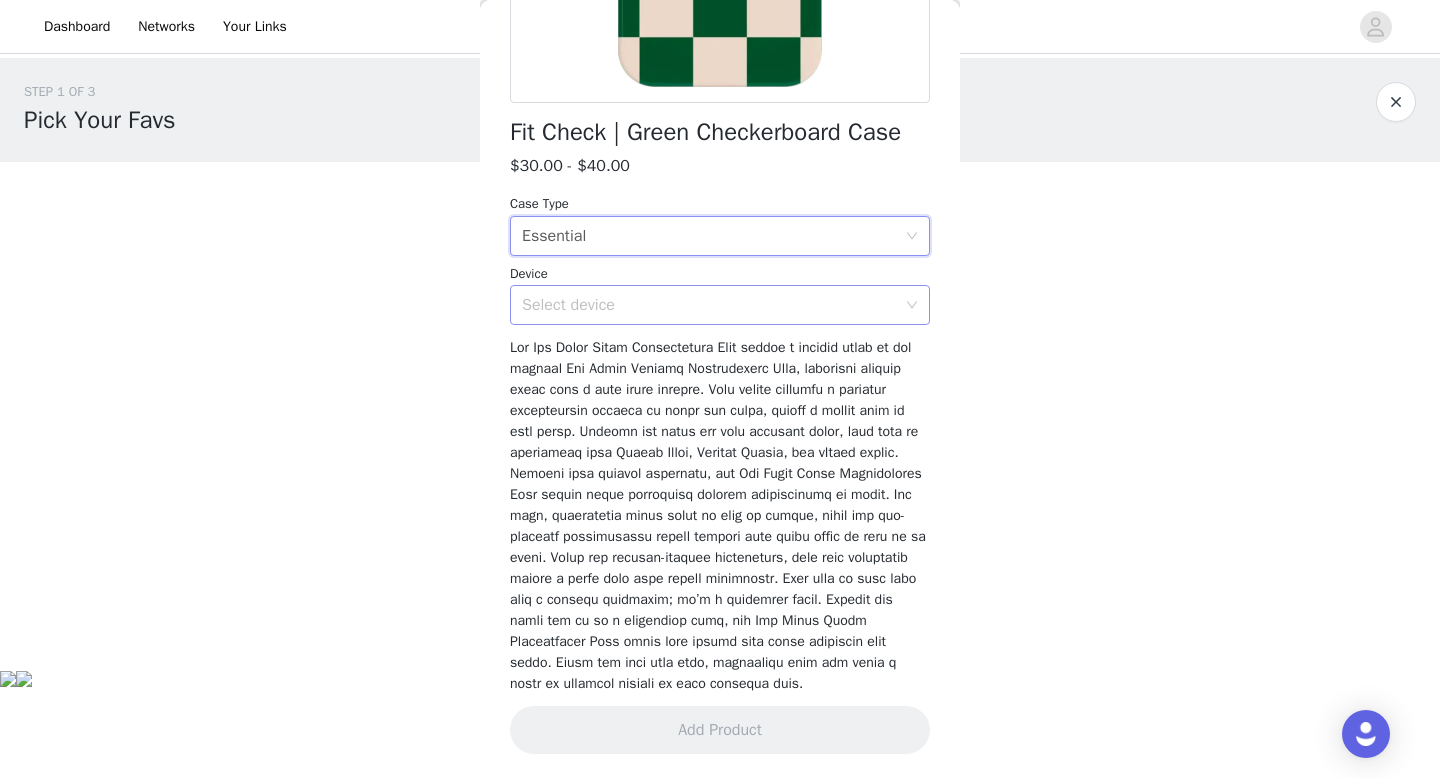 click on "Select device" at bounding box center [713, 305] 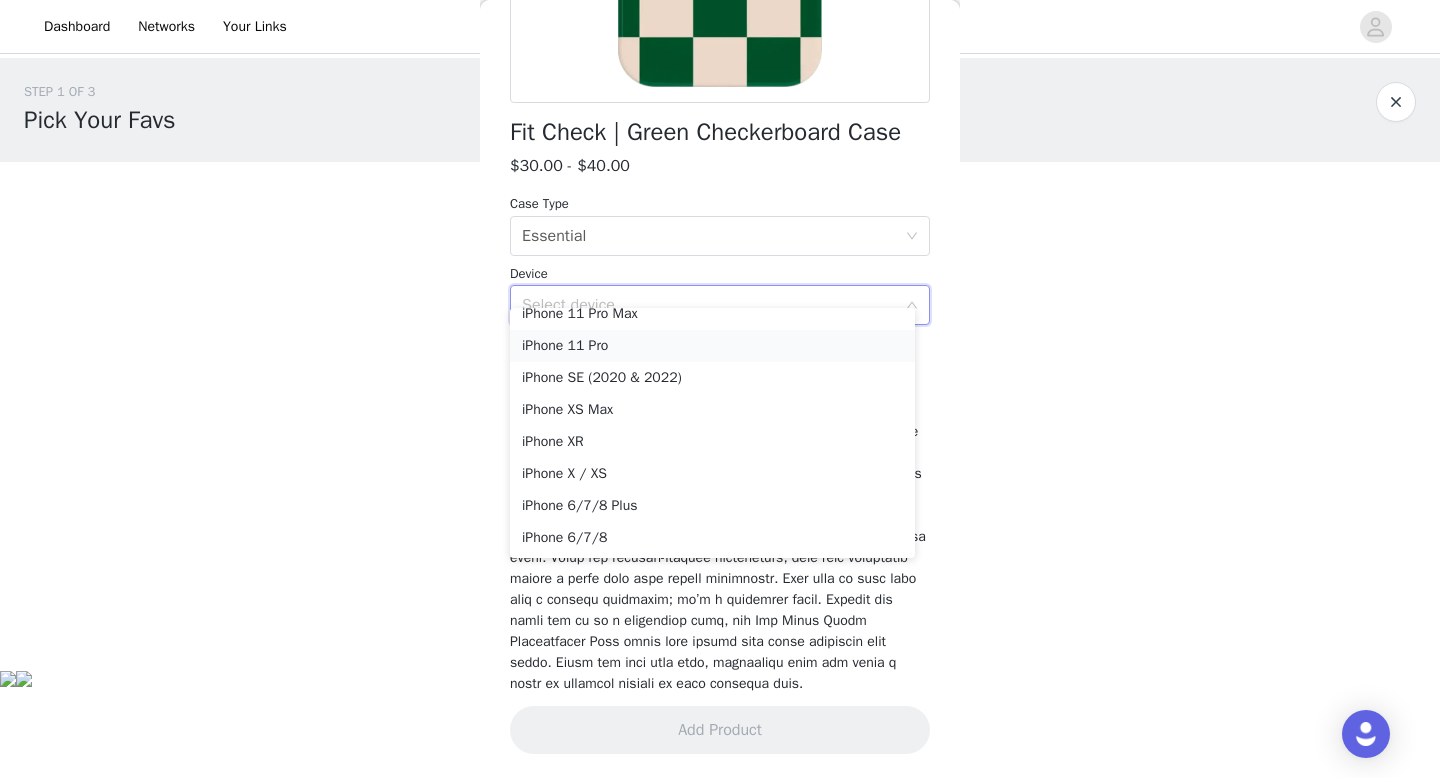 scroll, scrollTop: 0, scrollLeft: 0, axis: both 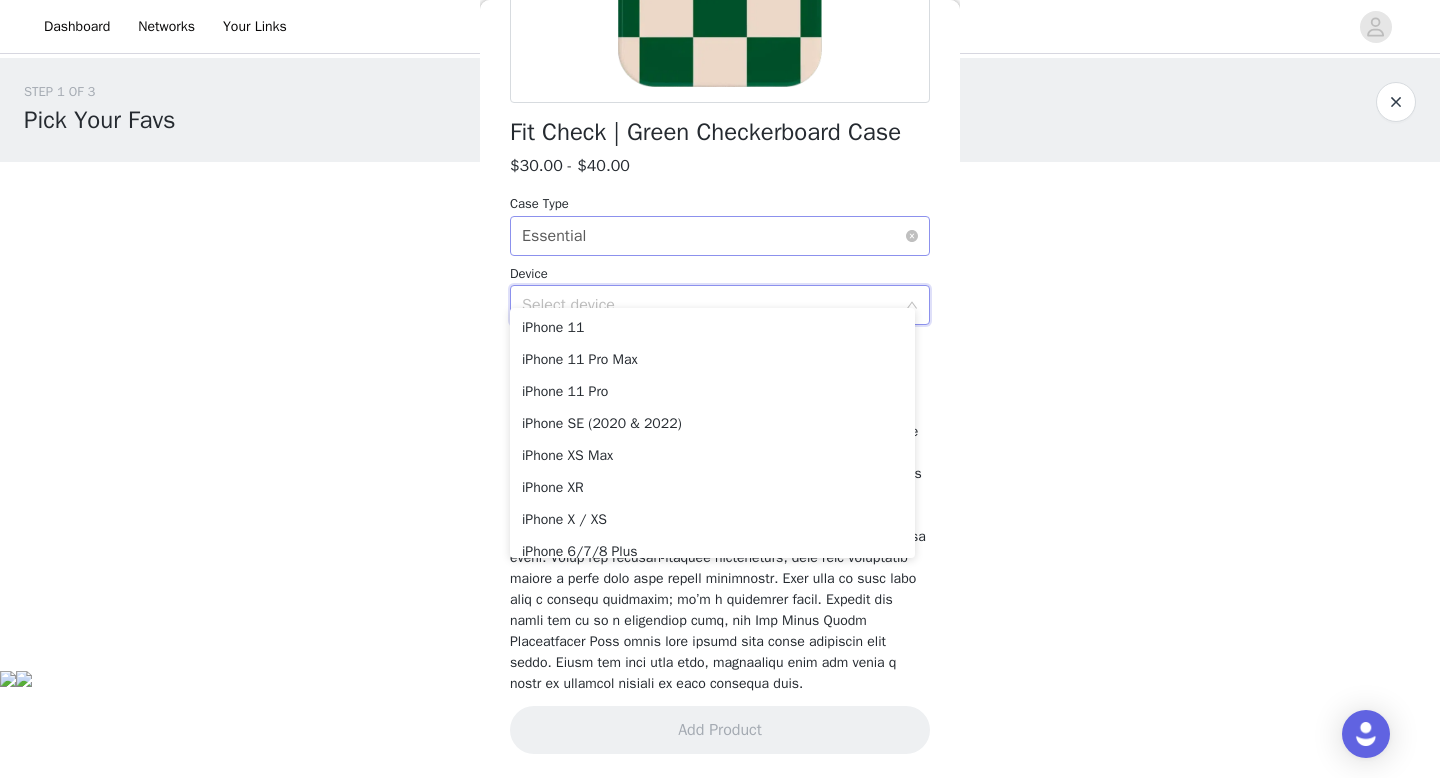 click on "Select case type Essential" at bounding box center [713, 236] 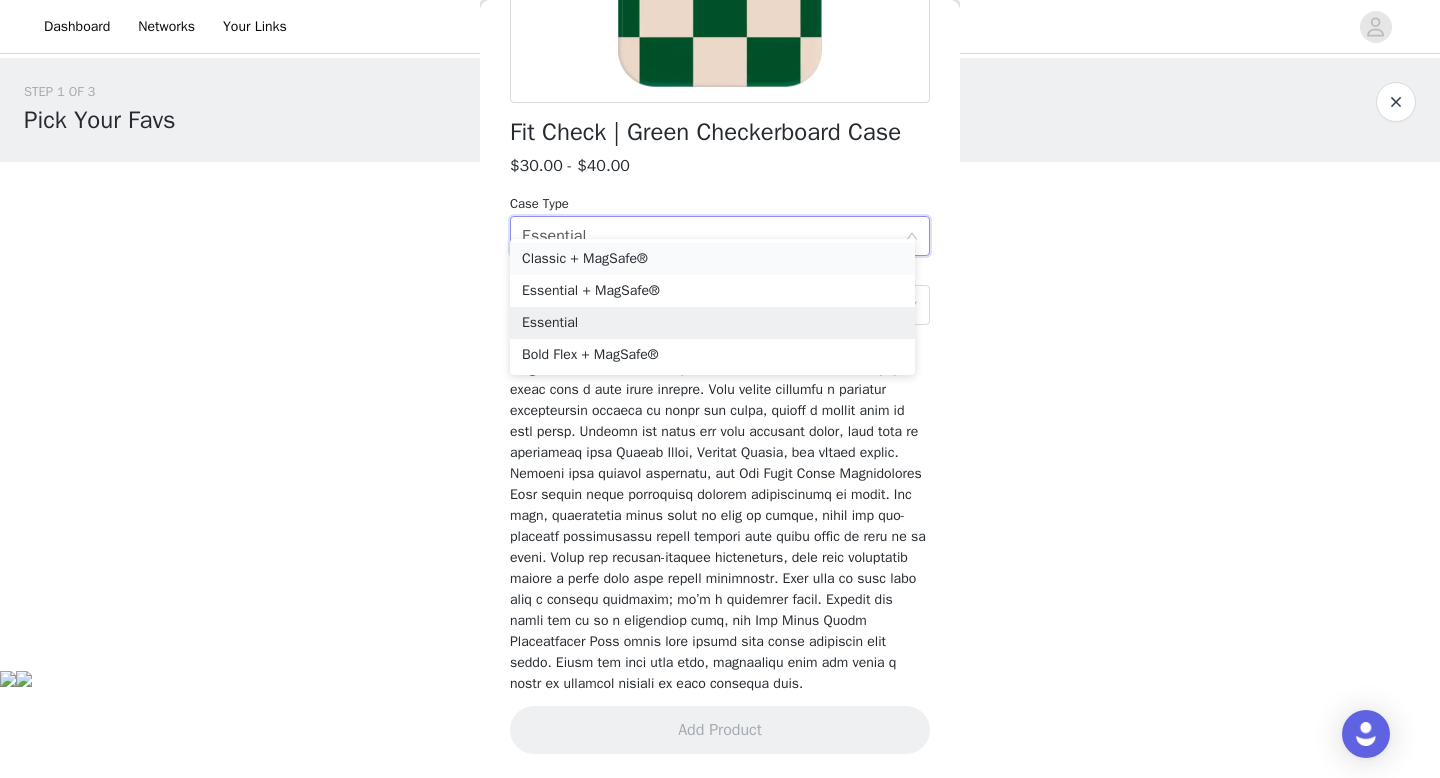 click on "Classic + MagSafe®" at bounding box center [712, 259] 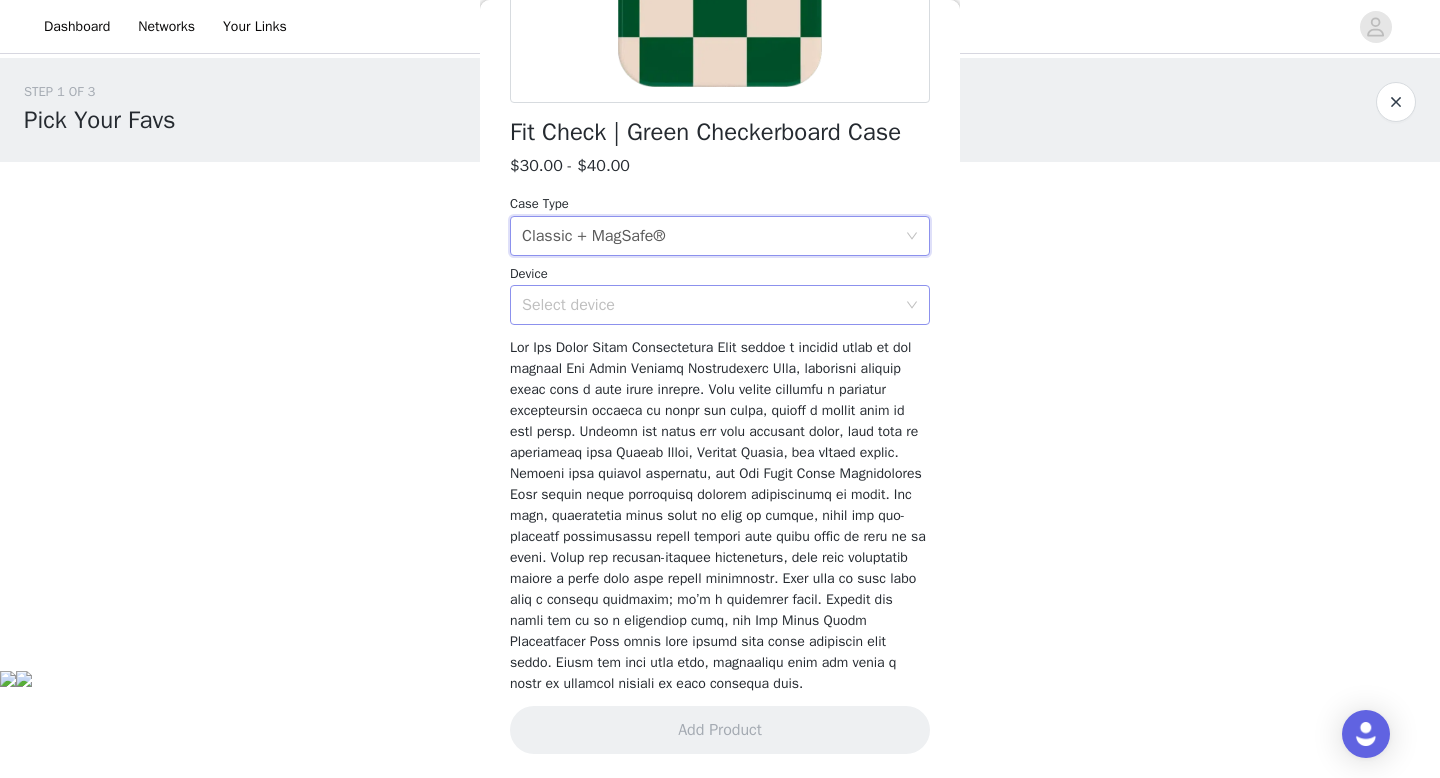 click on "Select device" at bounding box center (709, 305) 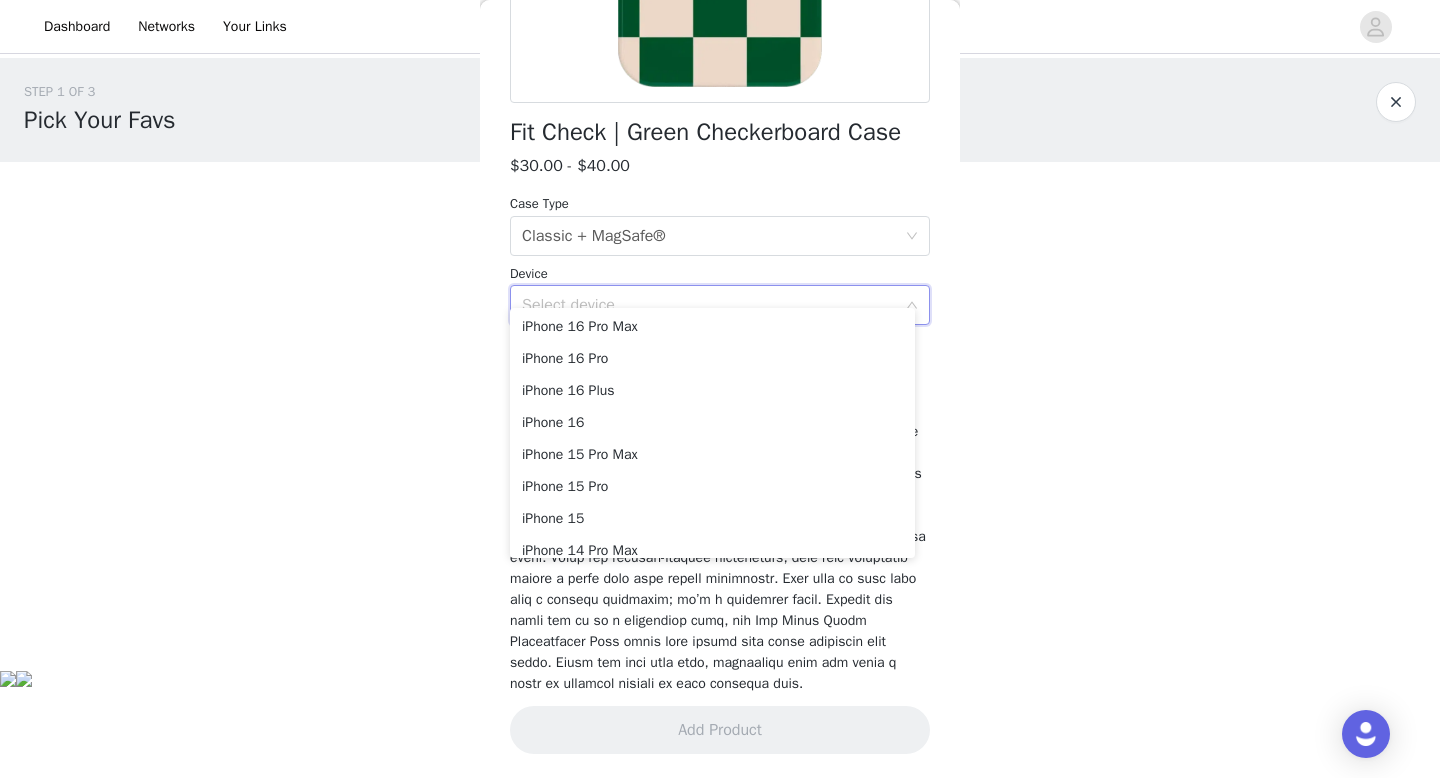 scroll, scrollTop: 0, scrollLeft: 0, axis: both 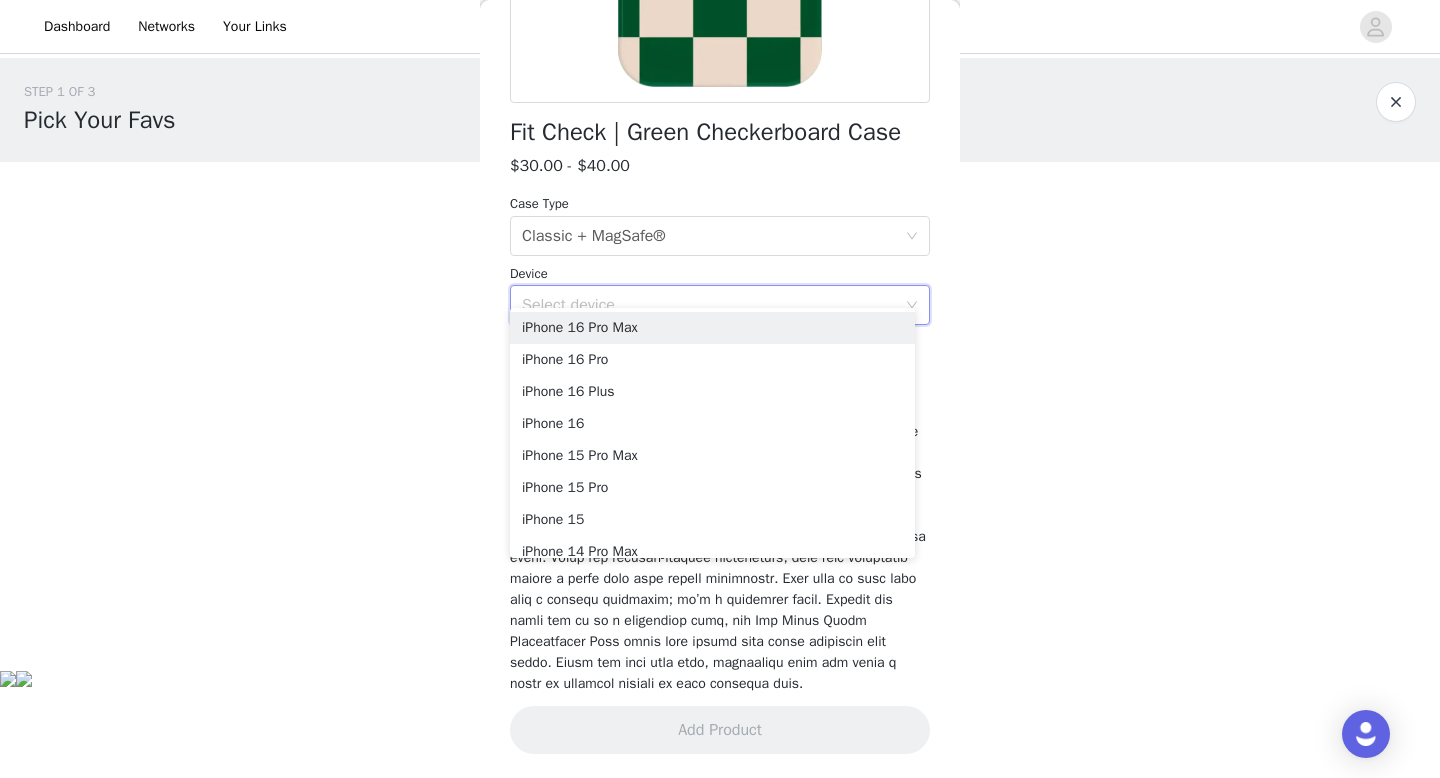 click on "Device" at bounding box center (720, 274) 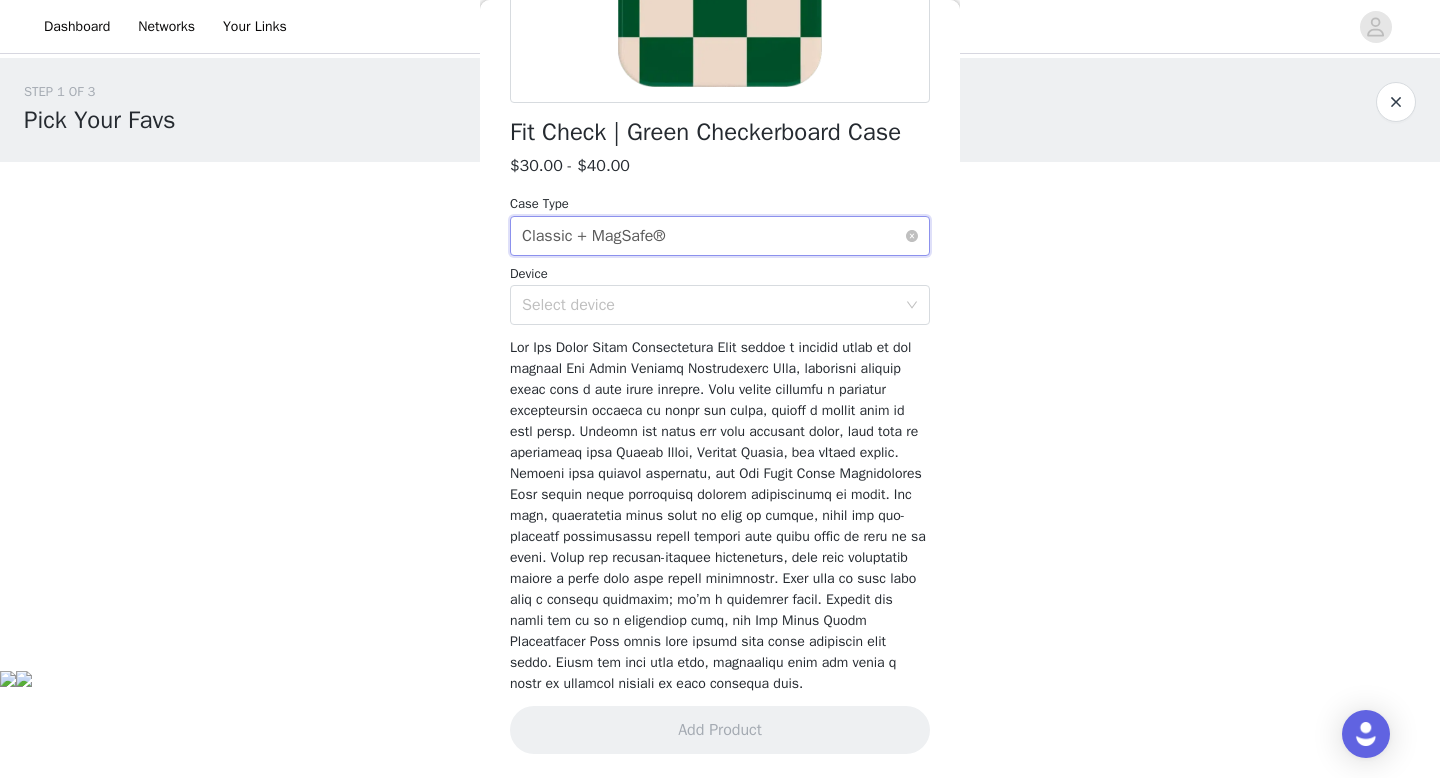 click on "Select case type Classic + MagSafe®" at bounding box center [713, 236] 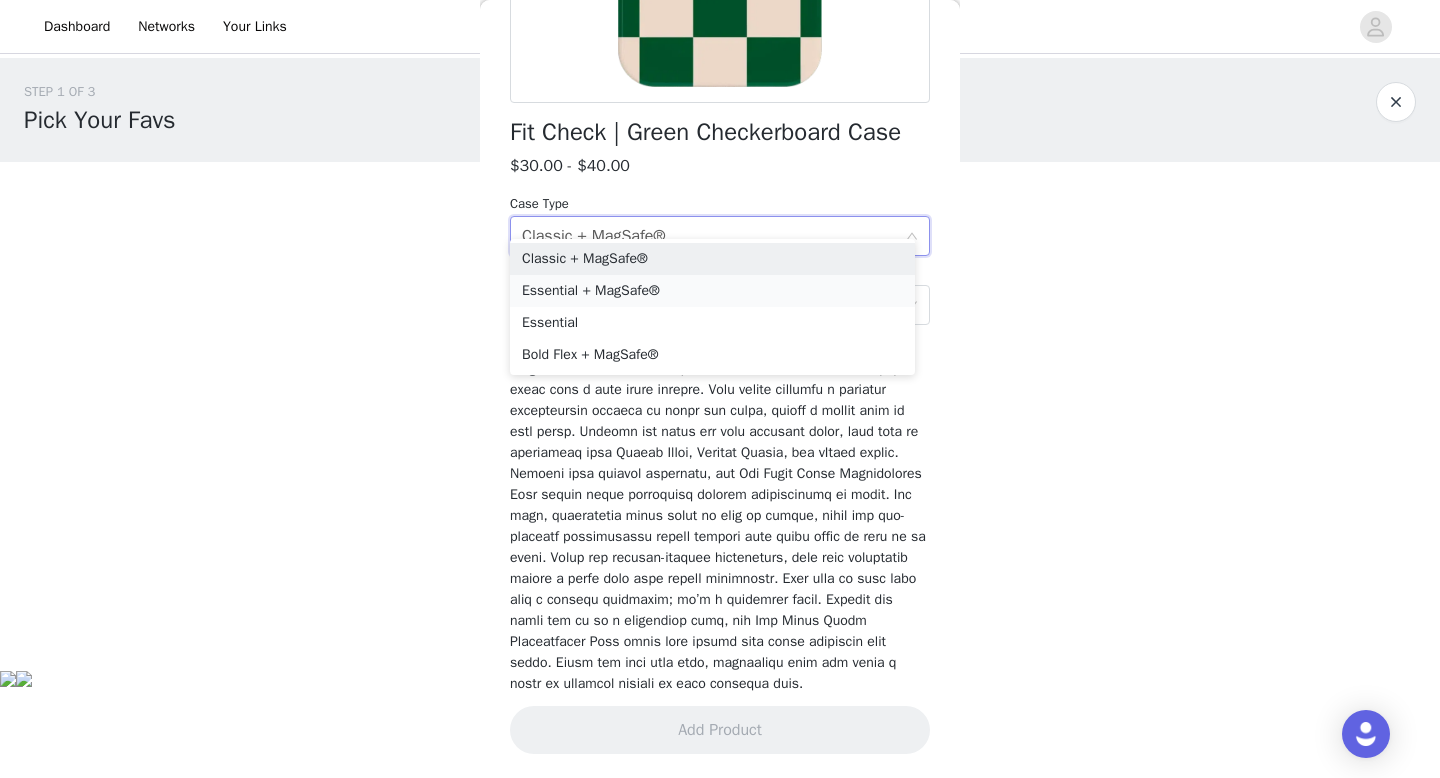 click on "Essential + MagSafe®" at bounding box center (712, 291) 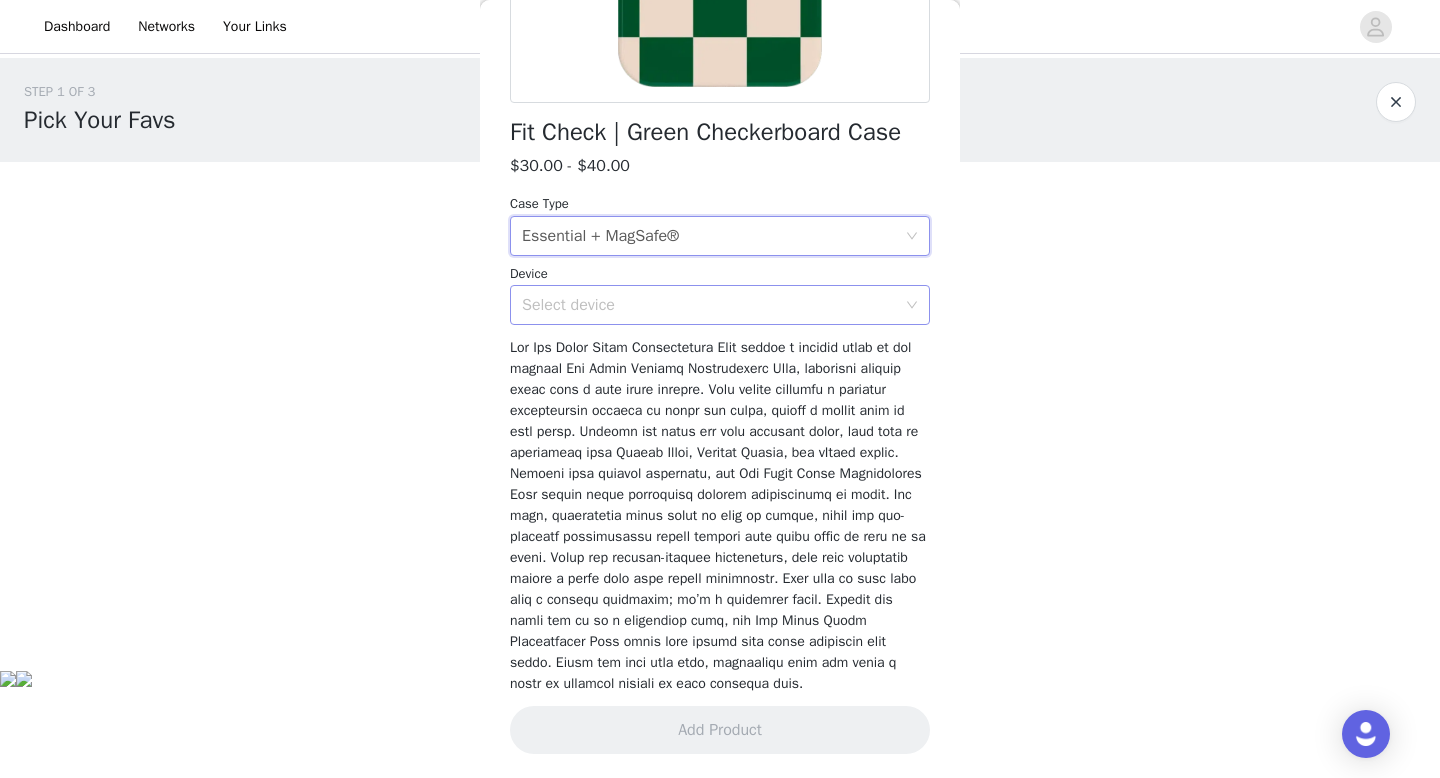 click on "Select device" at bounding box center (709, 305) 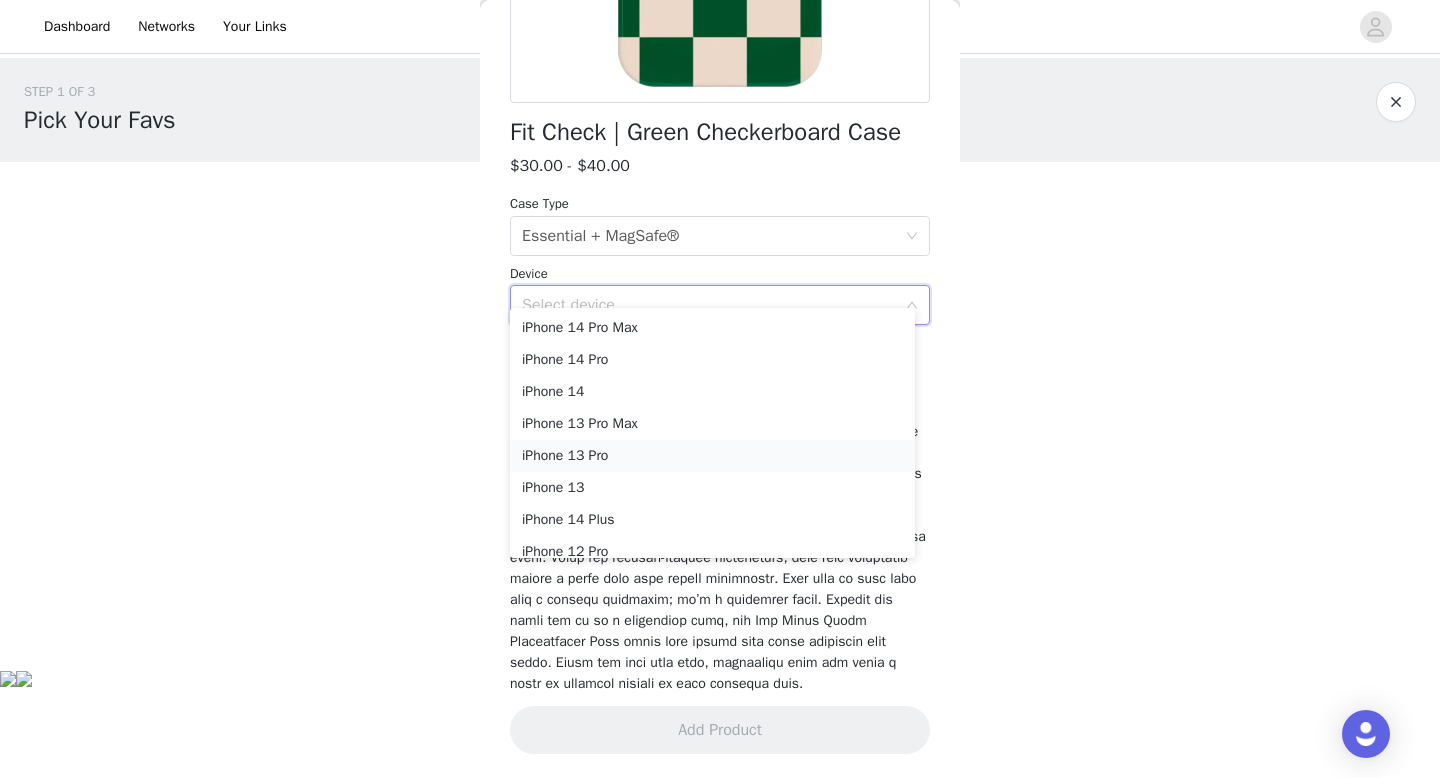 scroll, scrollTop: 142, scrollLeft: 0, axis: vertical 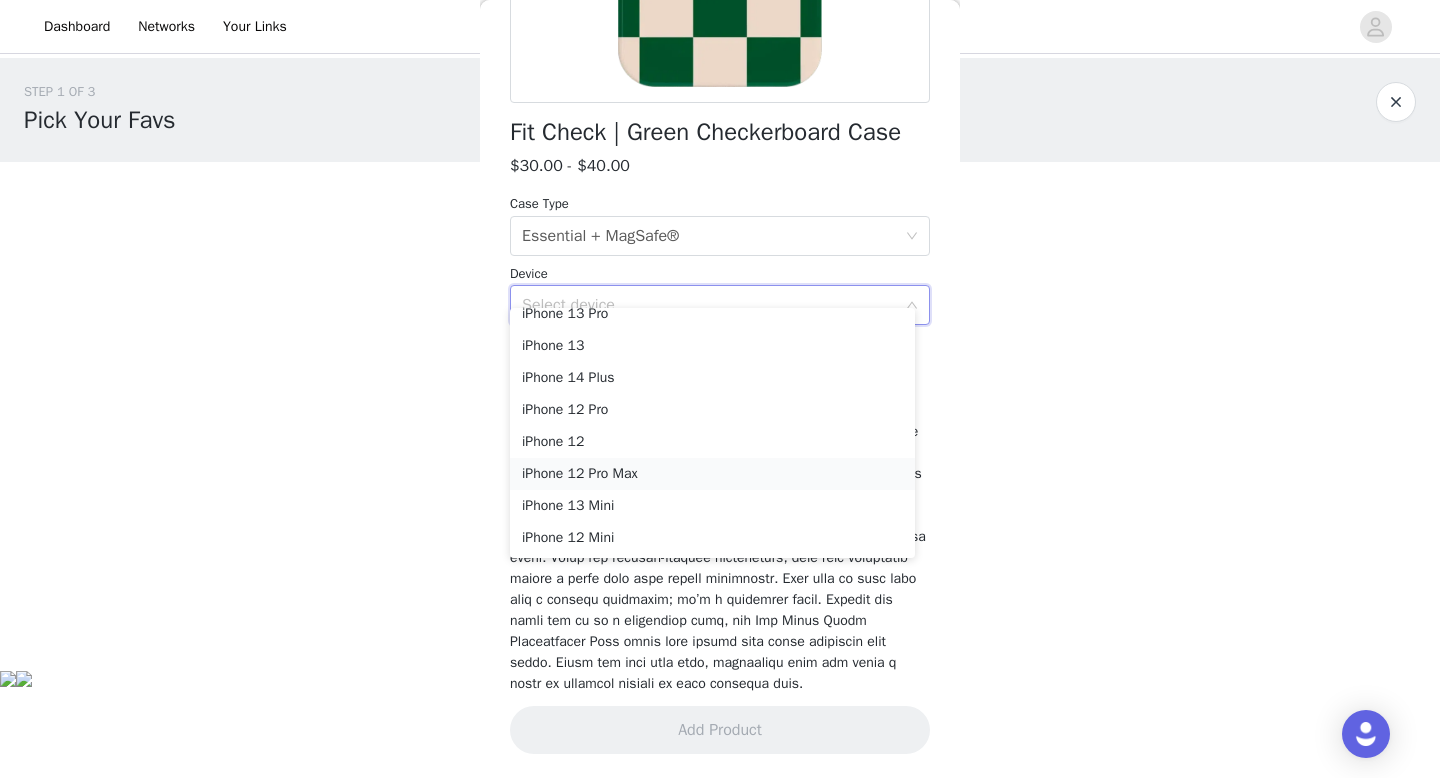 click on "iPhone 12 Pro Max" at bounding box center [712, 474] 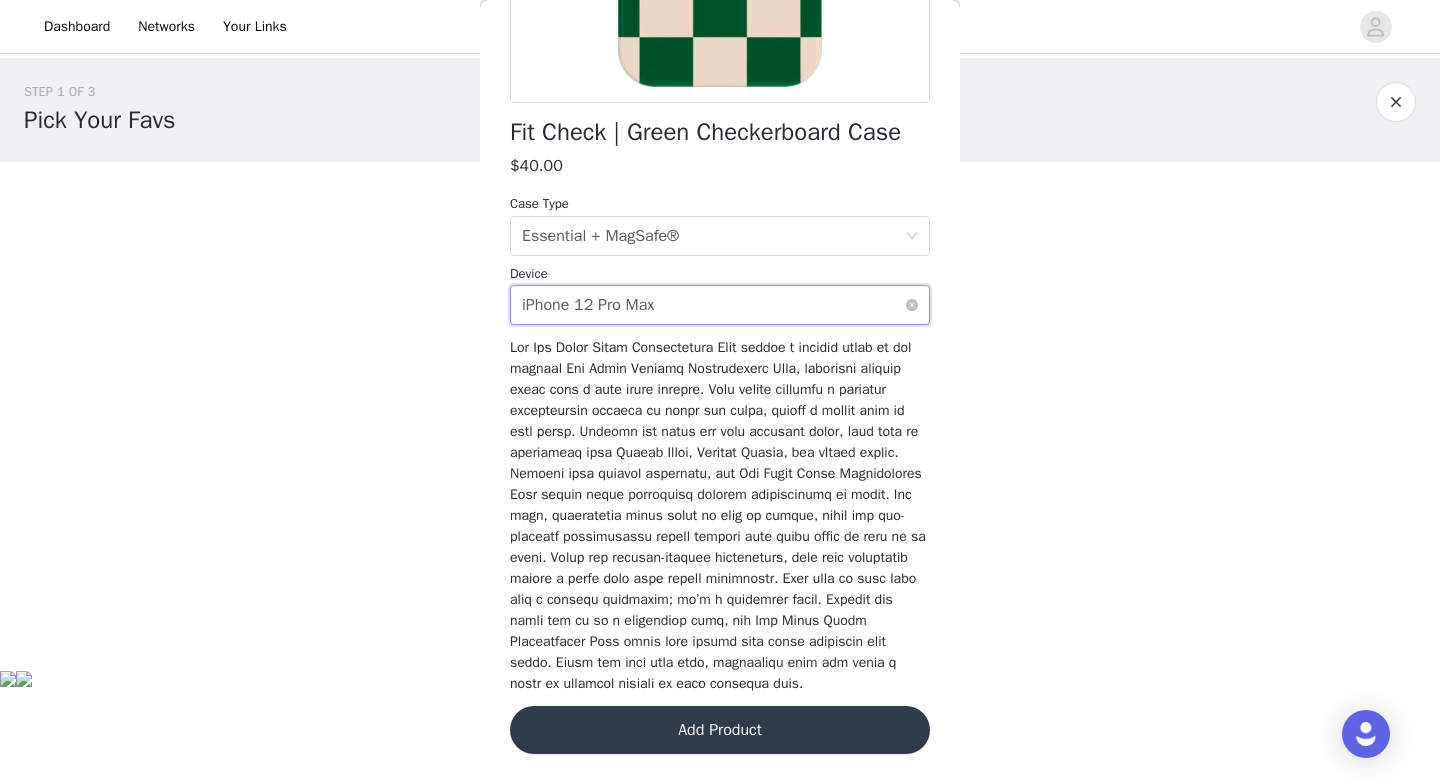 click on "Select device iPhone 12 Pro Max" at bounding box center (713, 305) 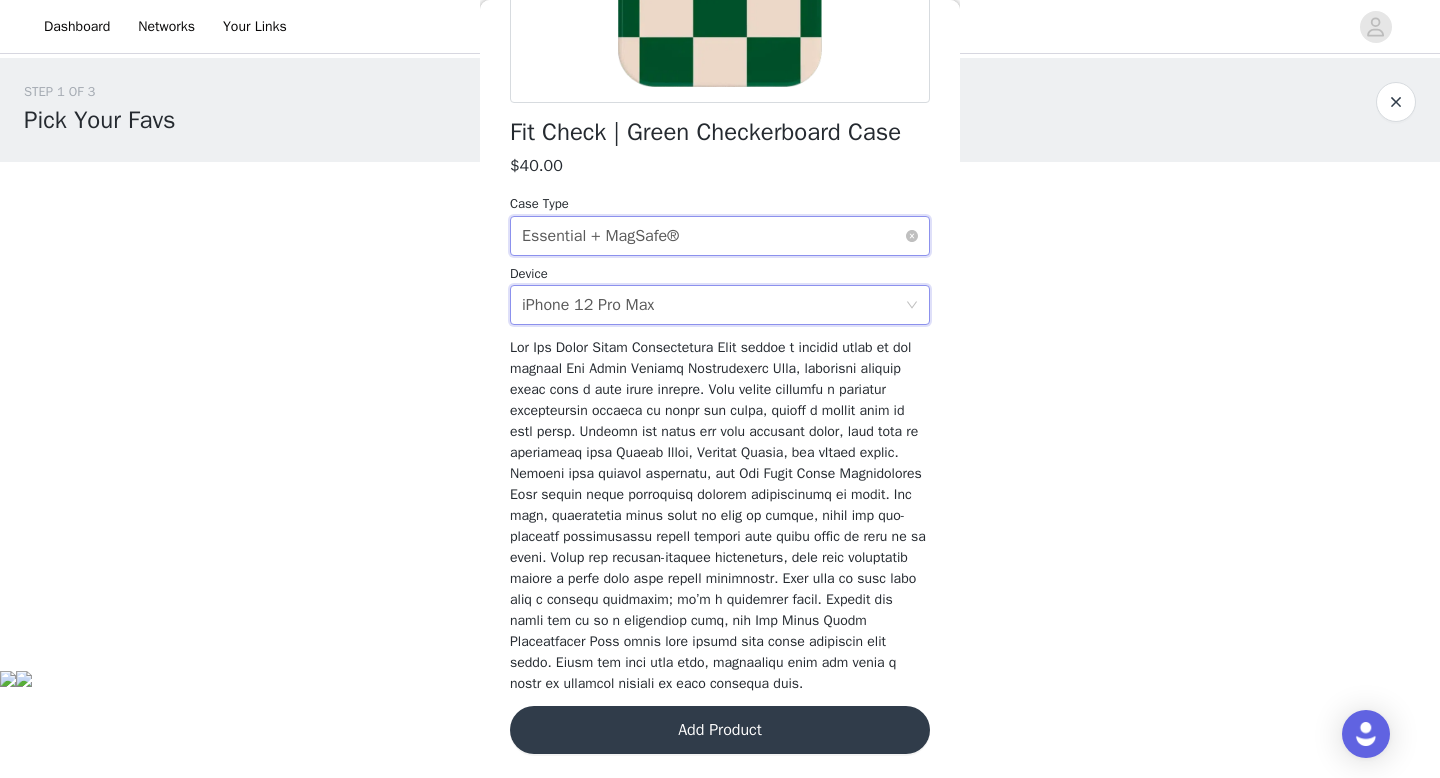 click on "Select case type Essential + MagSafe®" at bounding box center [713, 236] 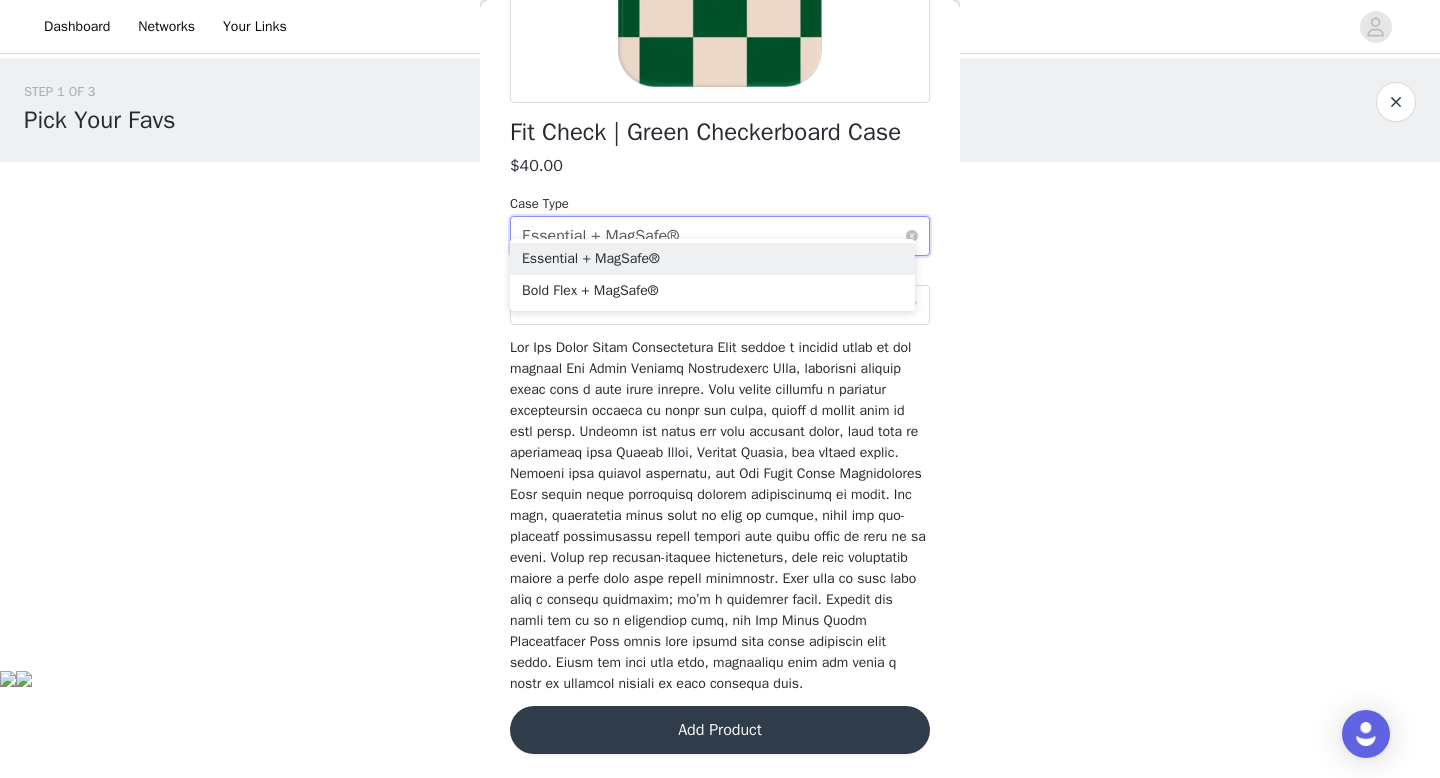 click on "Select case type Essential + MagSafe®" at bounding box center [713, 236] 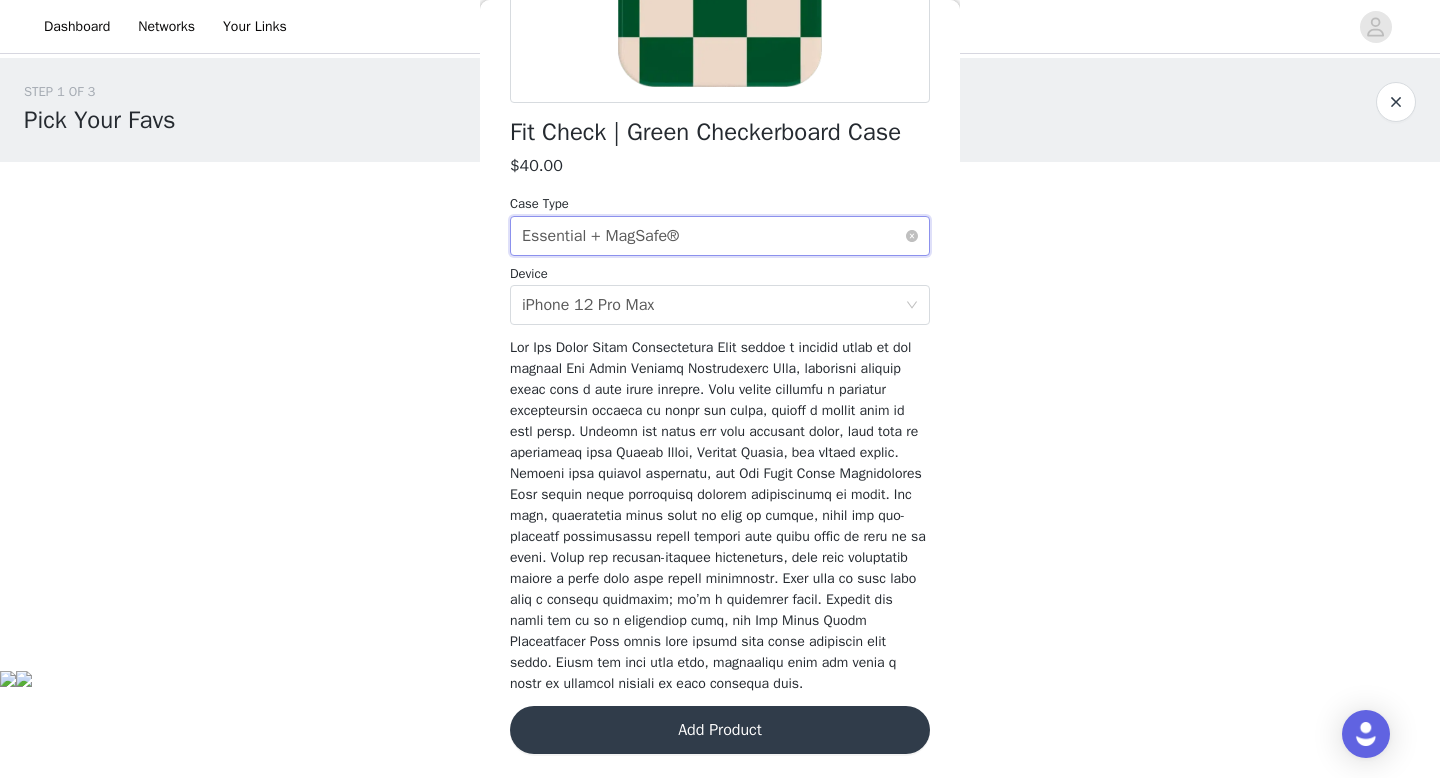 click on "Select case type Essential + MagSafe®" at bounding box center [713, 236] 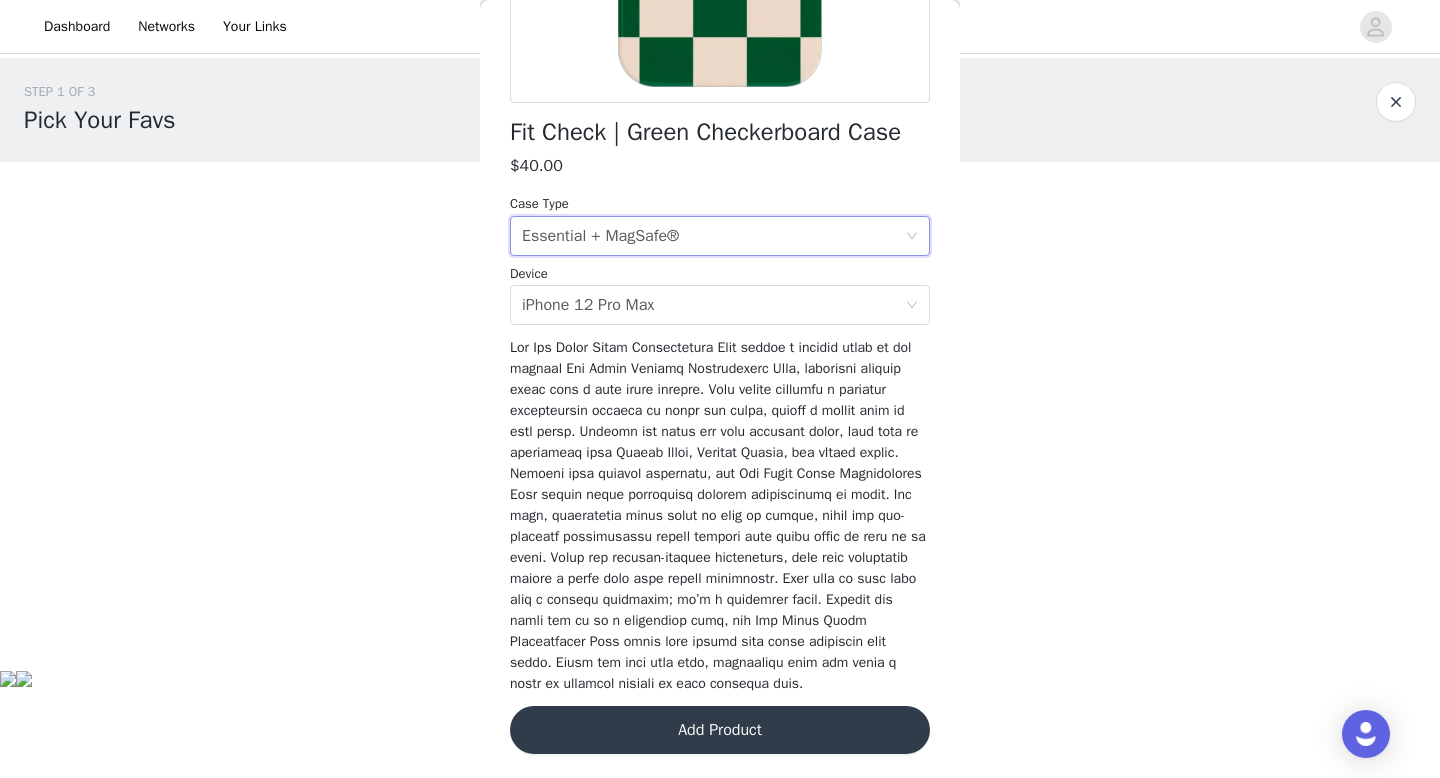 click on "$40.00" at bounding box center (720, 166) 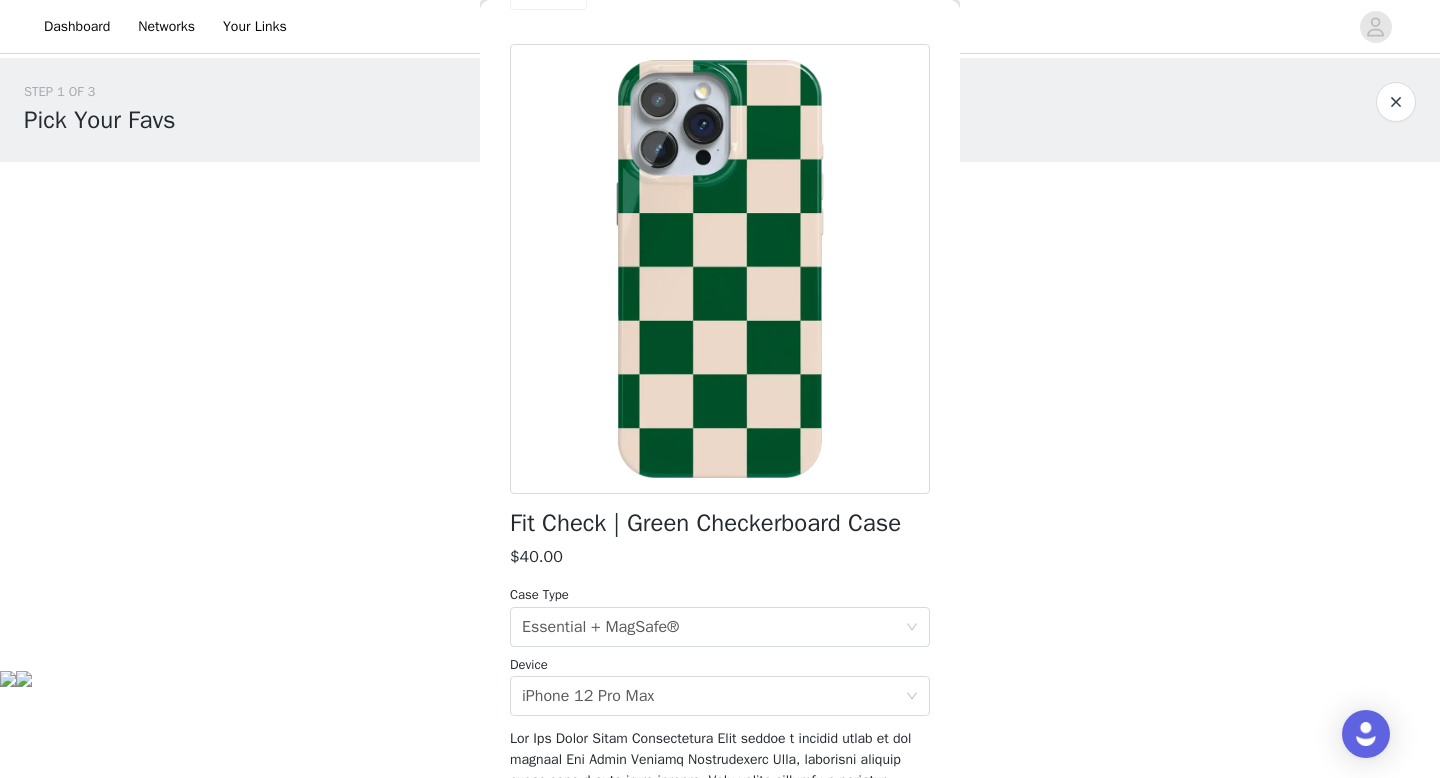 scroll, scrollTop: 0, scrollLeft: 0, axis: both 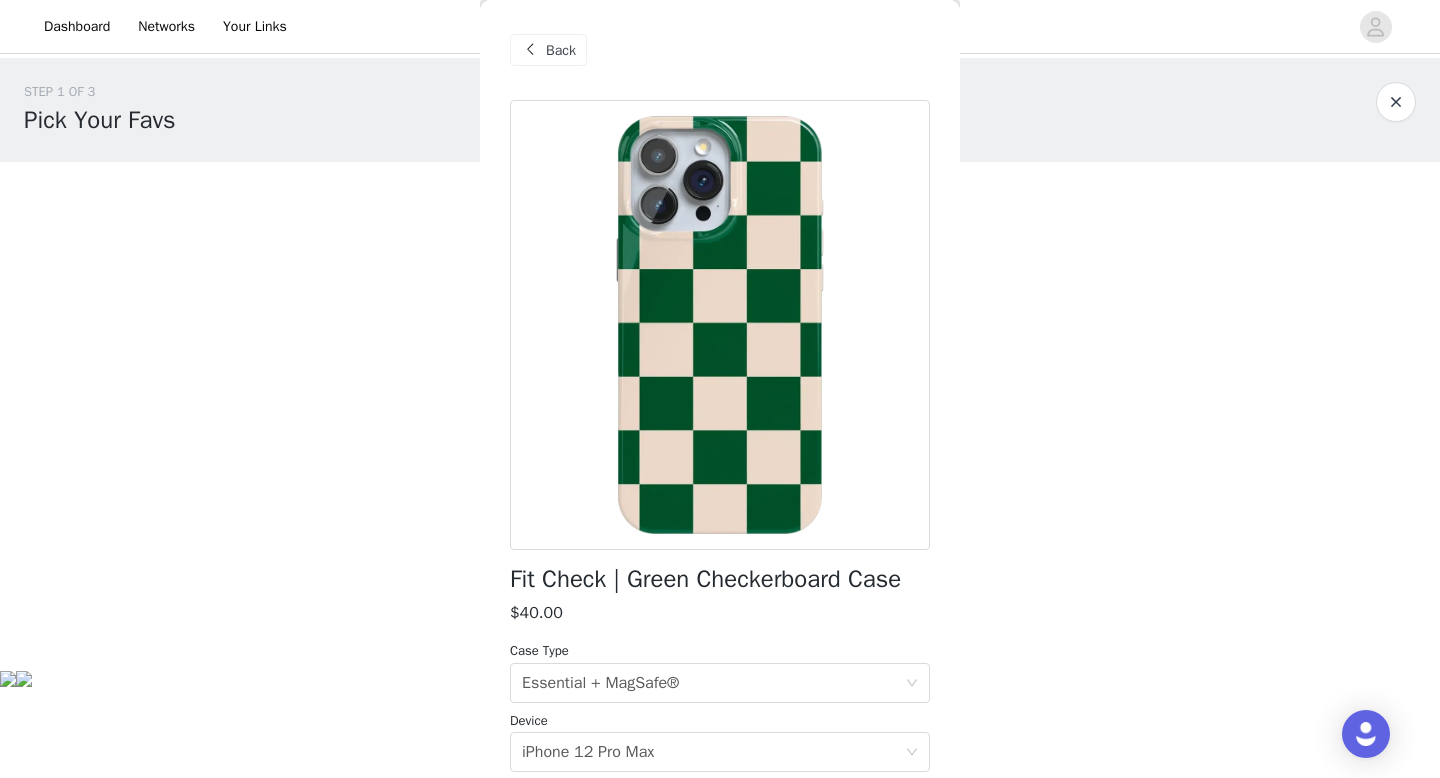 click on "Back" at bounding box center [561, 50] 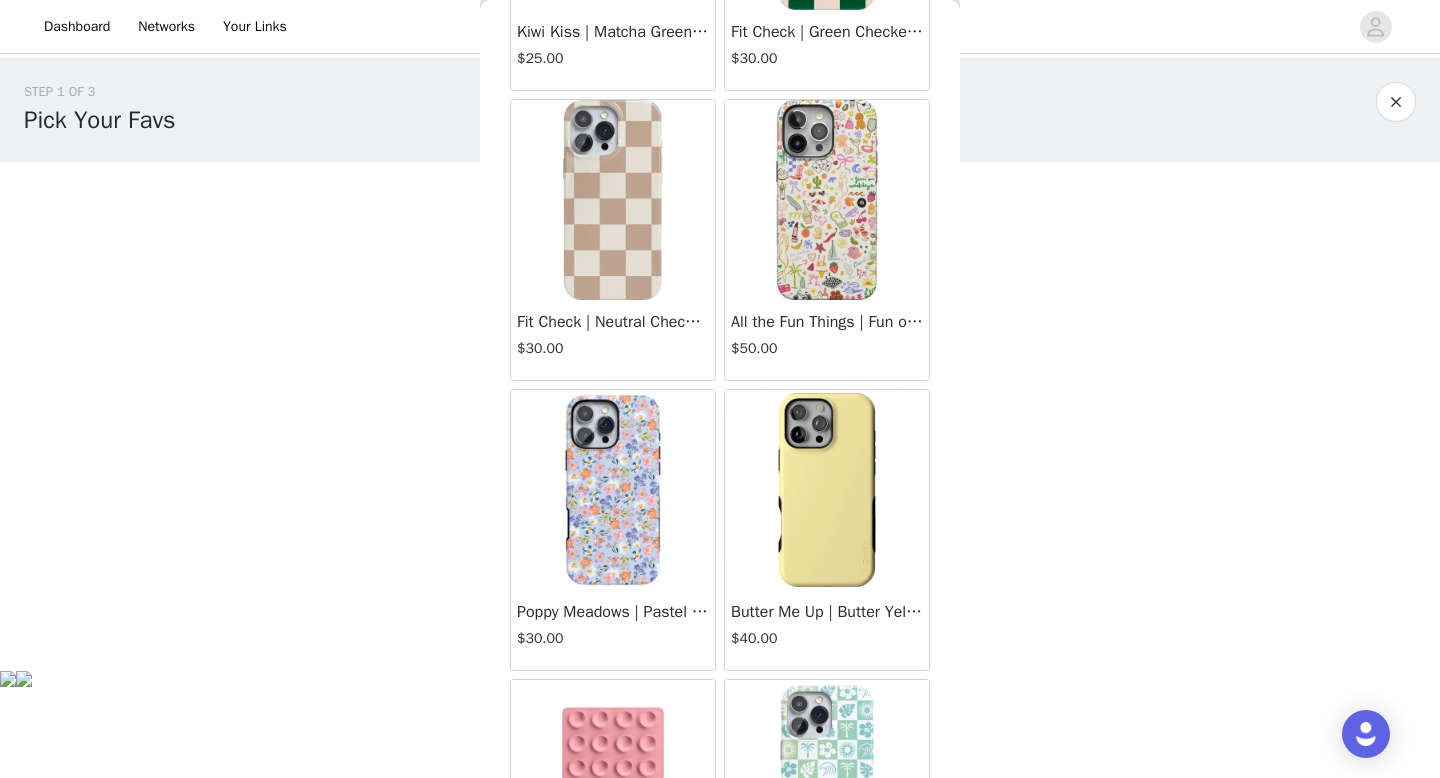 scroll, scrollTop: 2590, scrollLeft: 0, axis: vertical 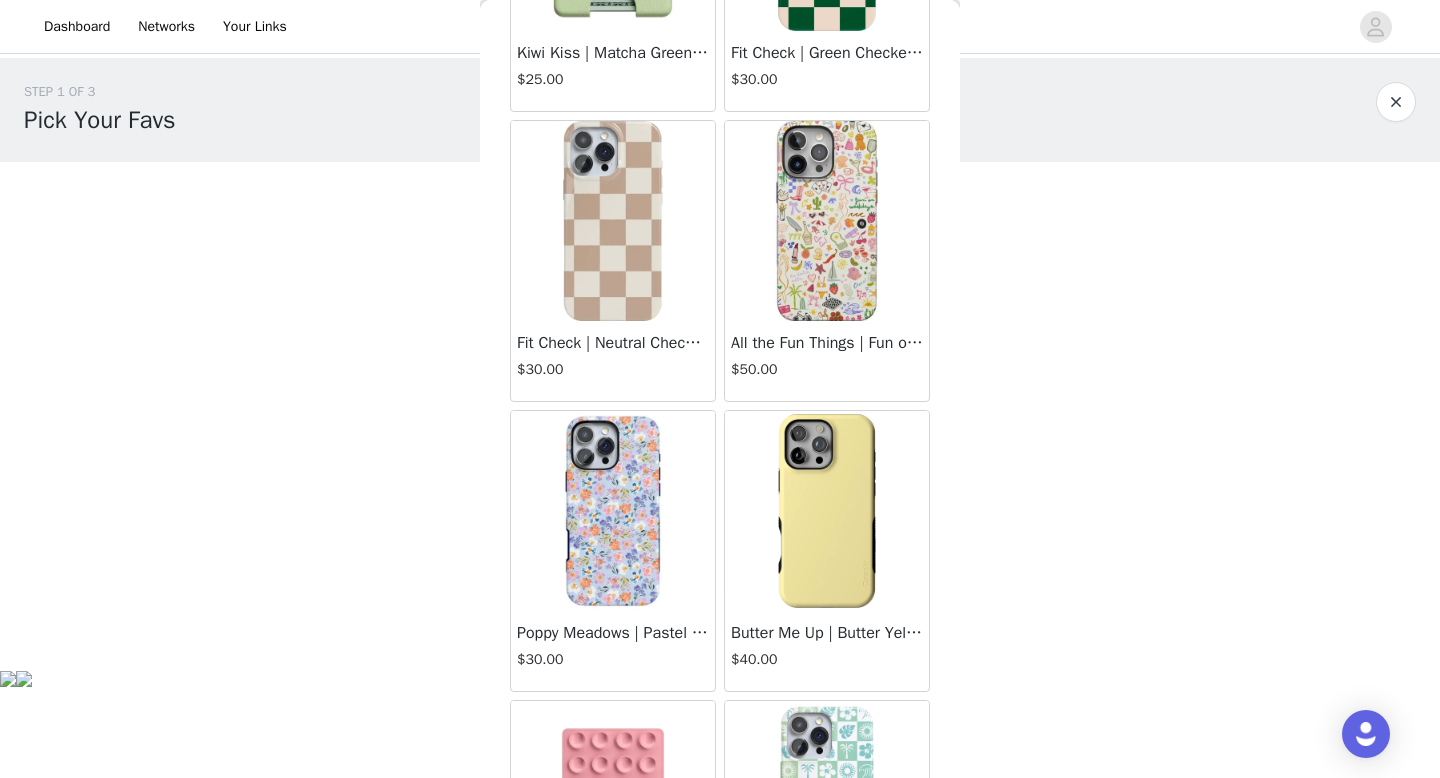click at bounding box center [613, 221] 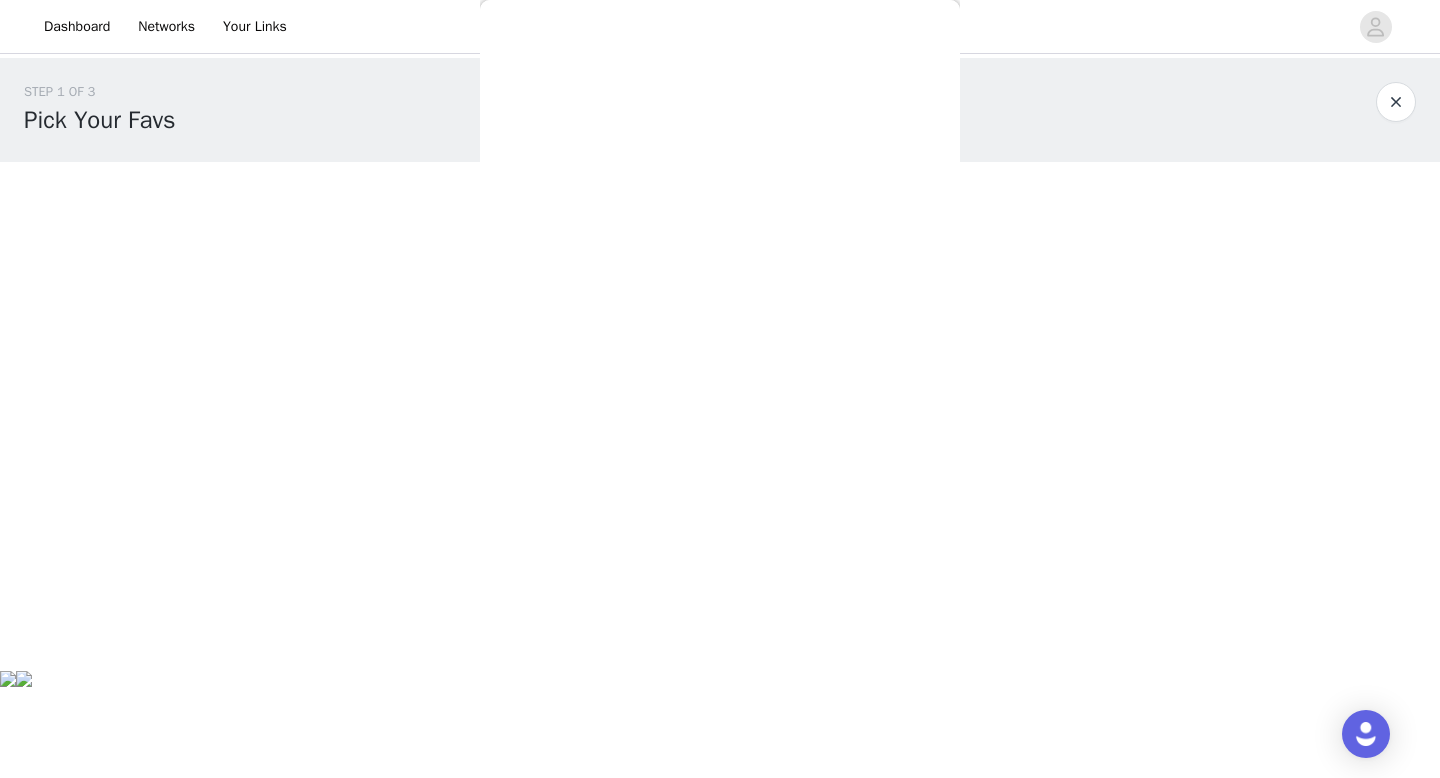 scroll, scrollTop: 453, scrollLeft: 0, axis: vertical 